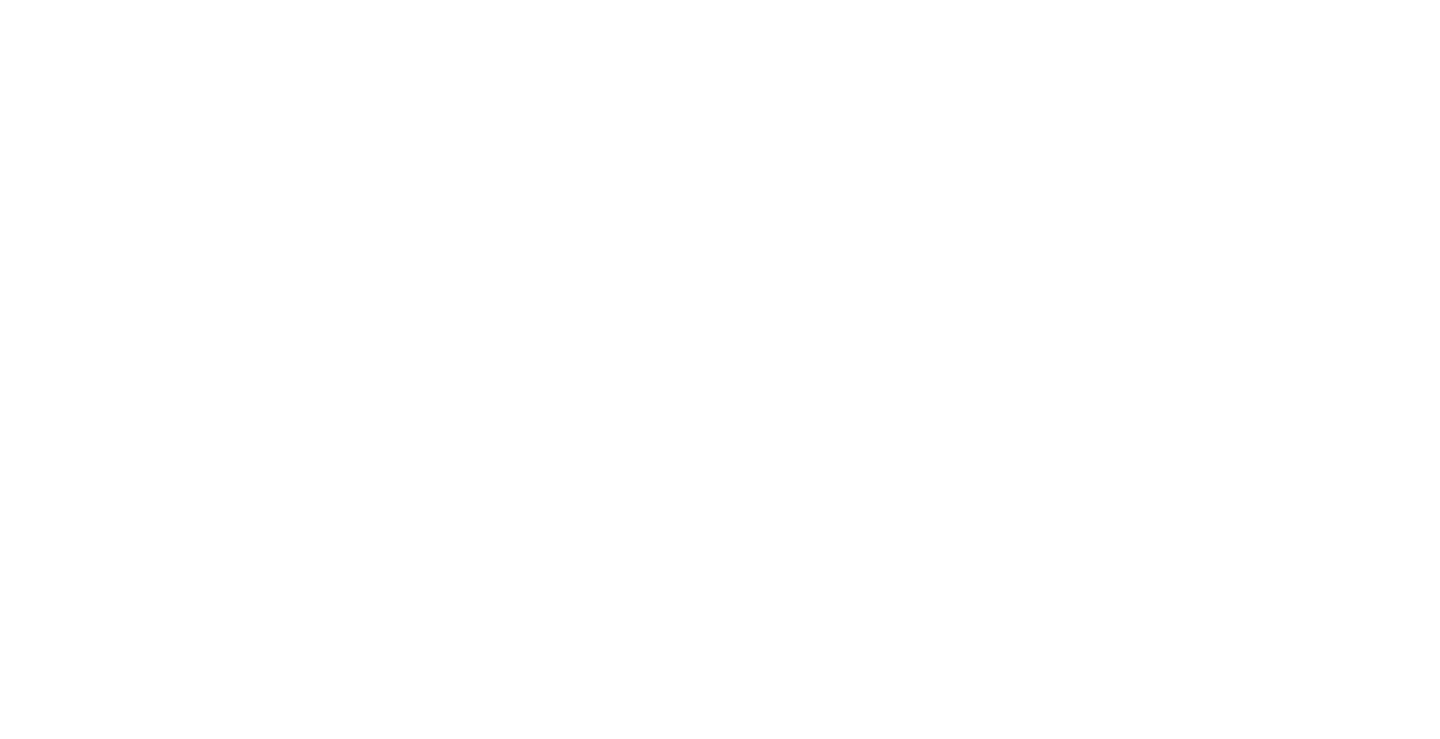 scroll, scrollTop: 0, scrollLeft: 0, axis: both 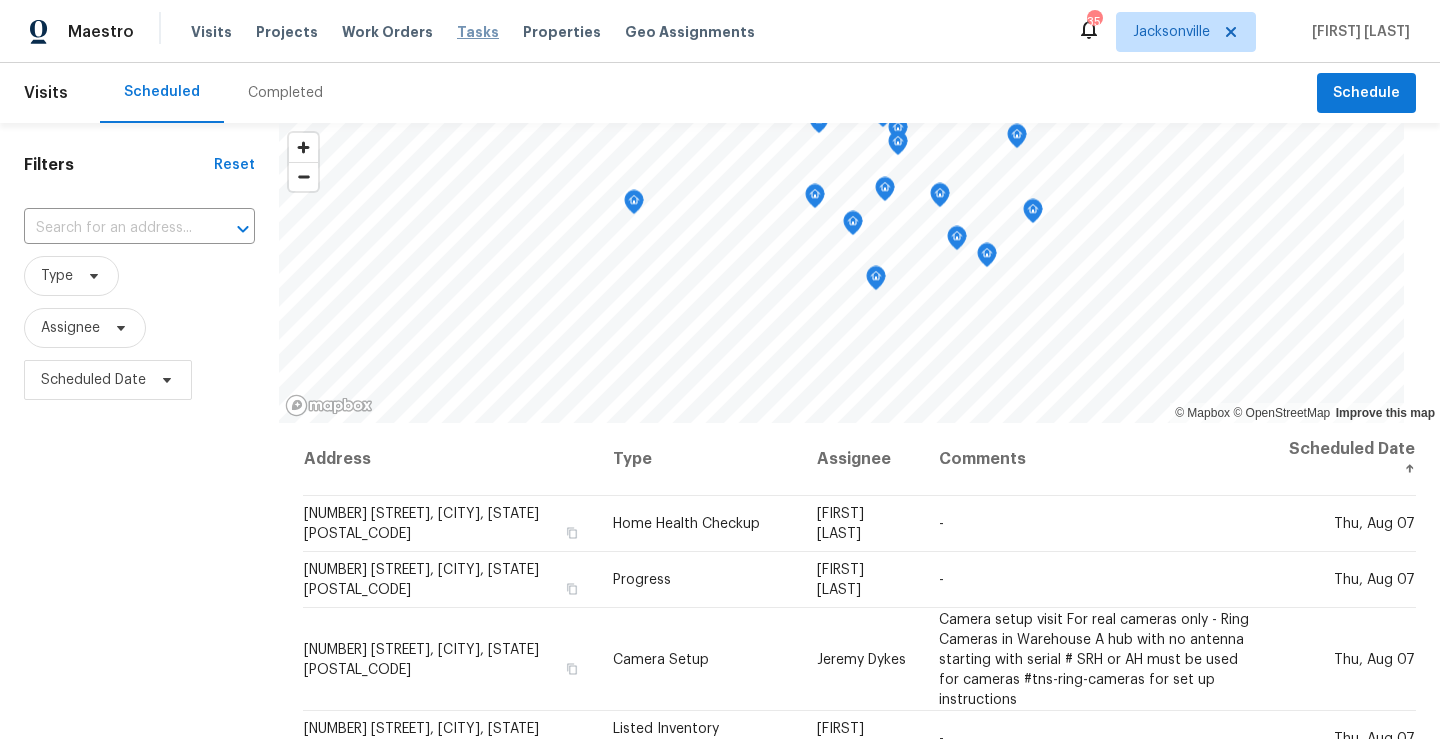 click on "Tasks" at bounding box center (478, 32) 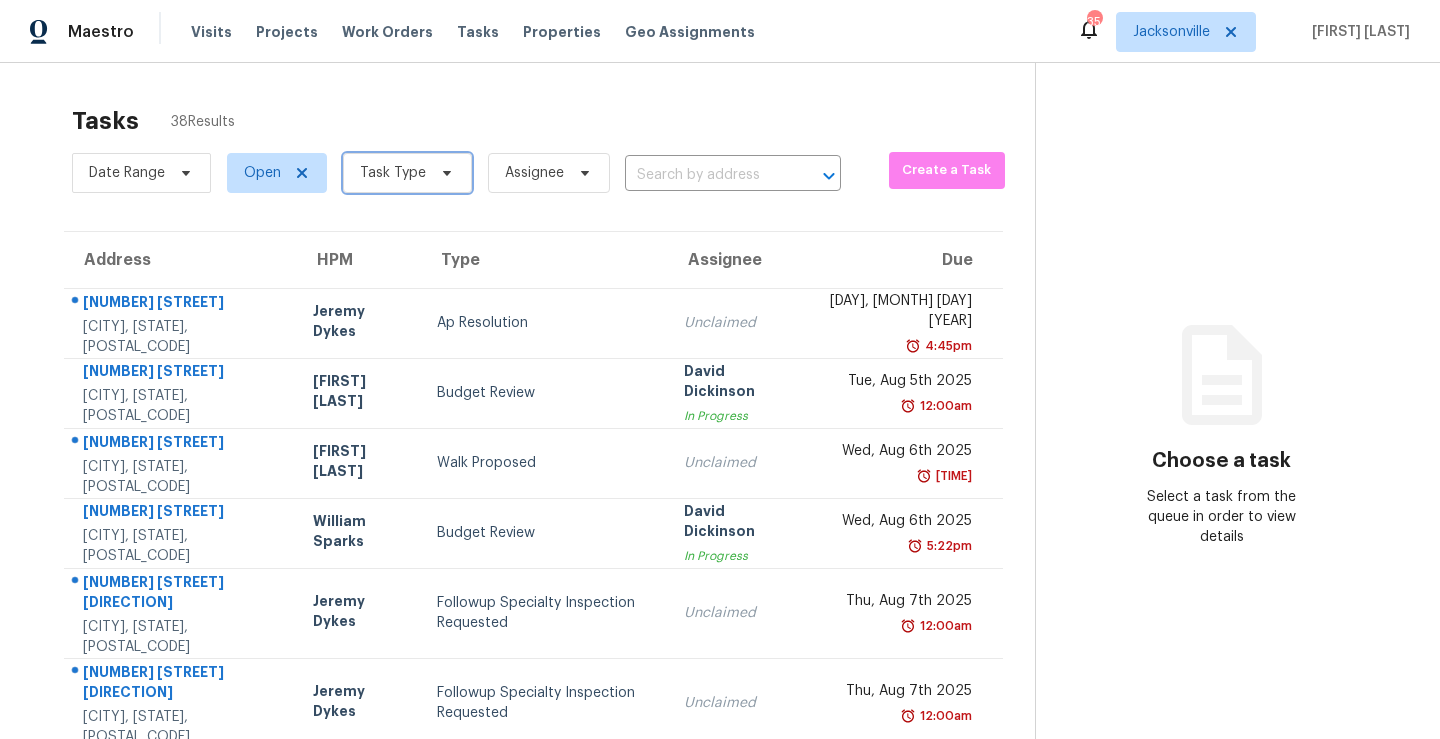 click at bounding box center [444, 173] 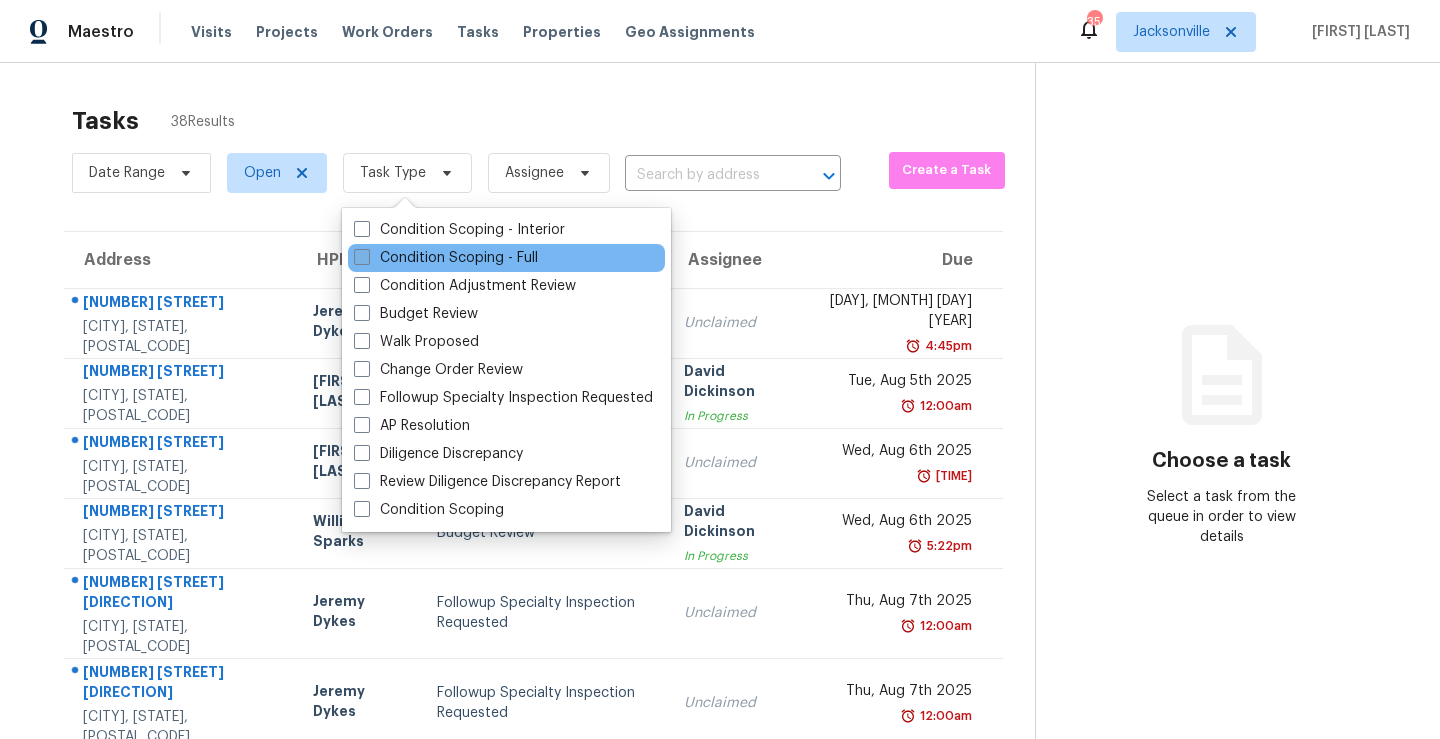 click on "Condition Scoping - Full" at bounding box center [446, 258] 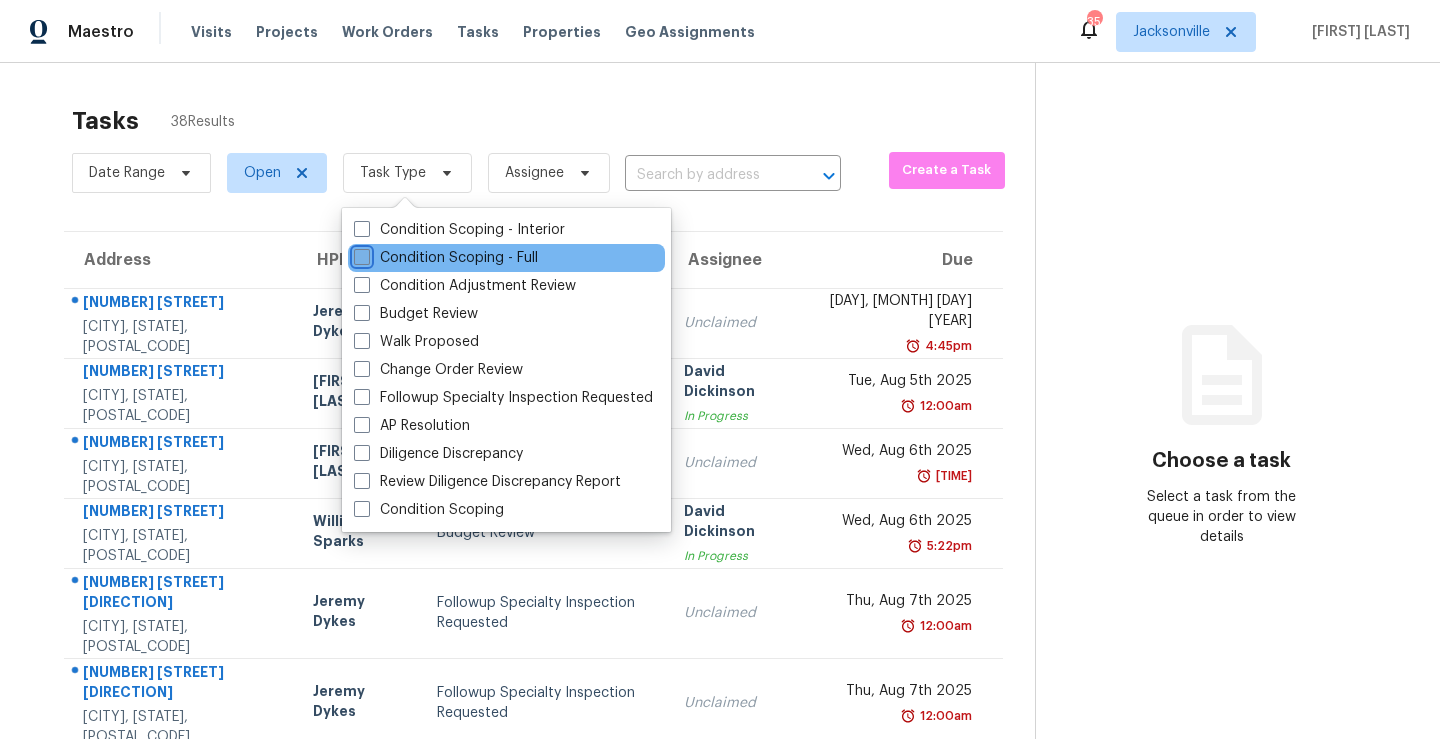 click on "Condition Scoping - Full" at bounding box center [360, 254] 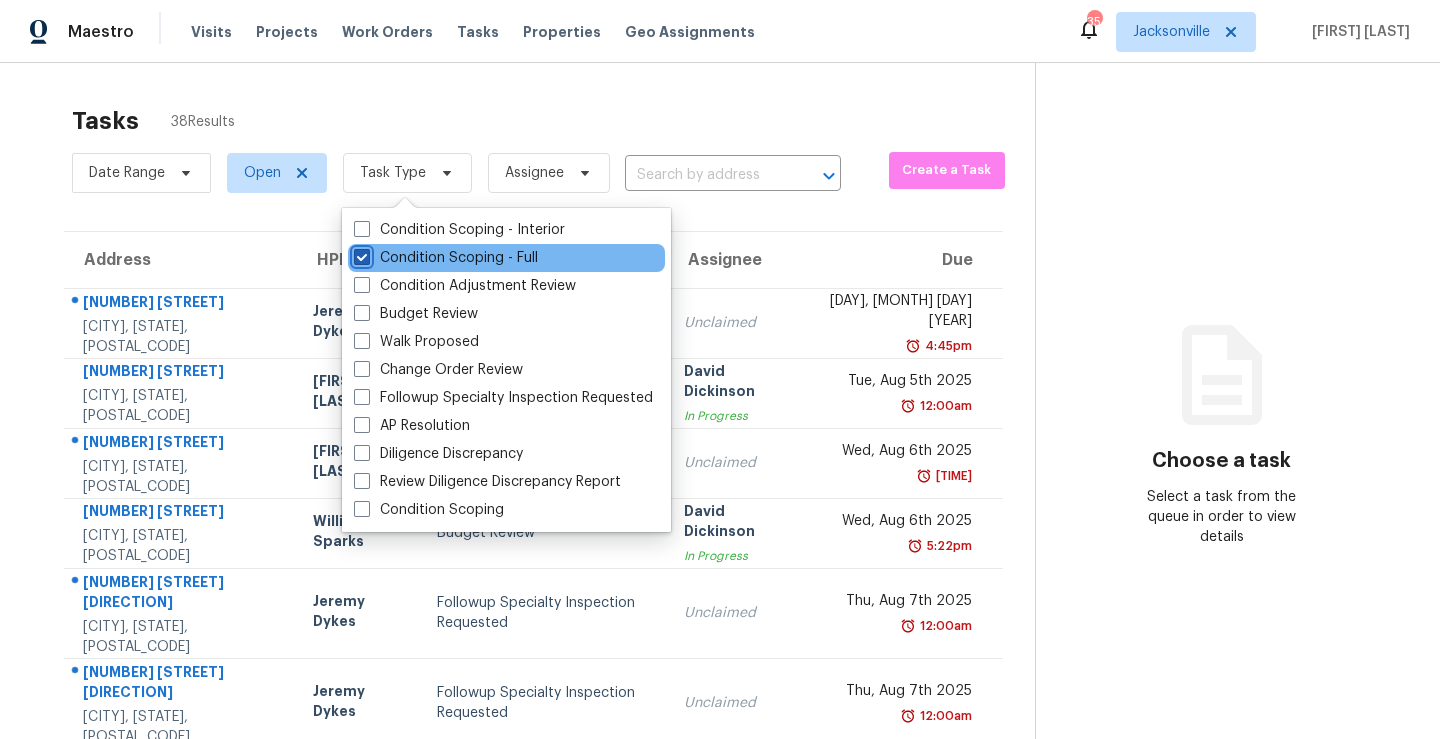 checkbox on "true" 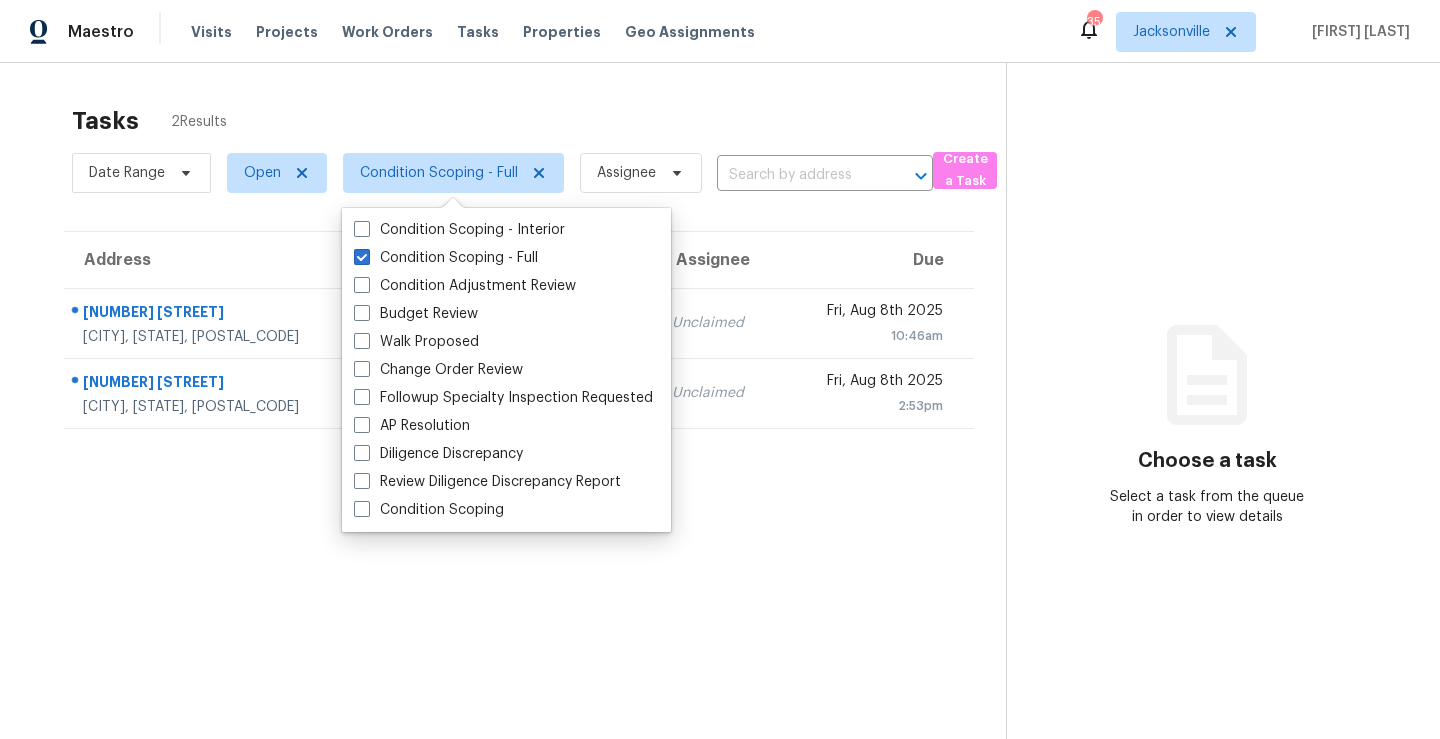 click on "Tasks 2  Results Date Range Open Condition Scoping - Full Assignee ​ Create a Task Address HPM Type Assignee Due [NUMBER] [STREET]   [CITY], [STATE], [POSTAL_CODE] Condition Scoping - Full Unclaimed [DATE] [TIME] [NUMBER] [STREET]   [CITY], [STATE], [POSTAL_CODE] Condition Scoping - Full Unclaimed [DATE] [TIME]" at bounding box center (519, 448) 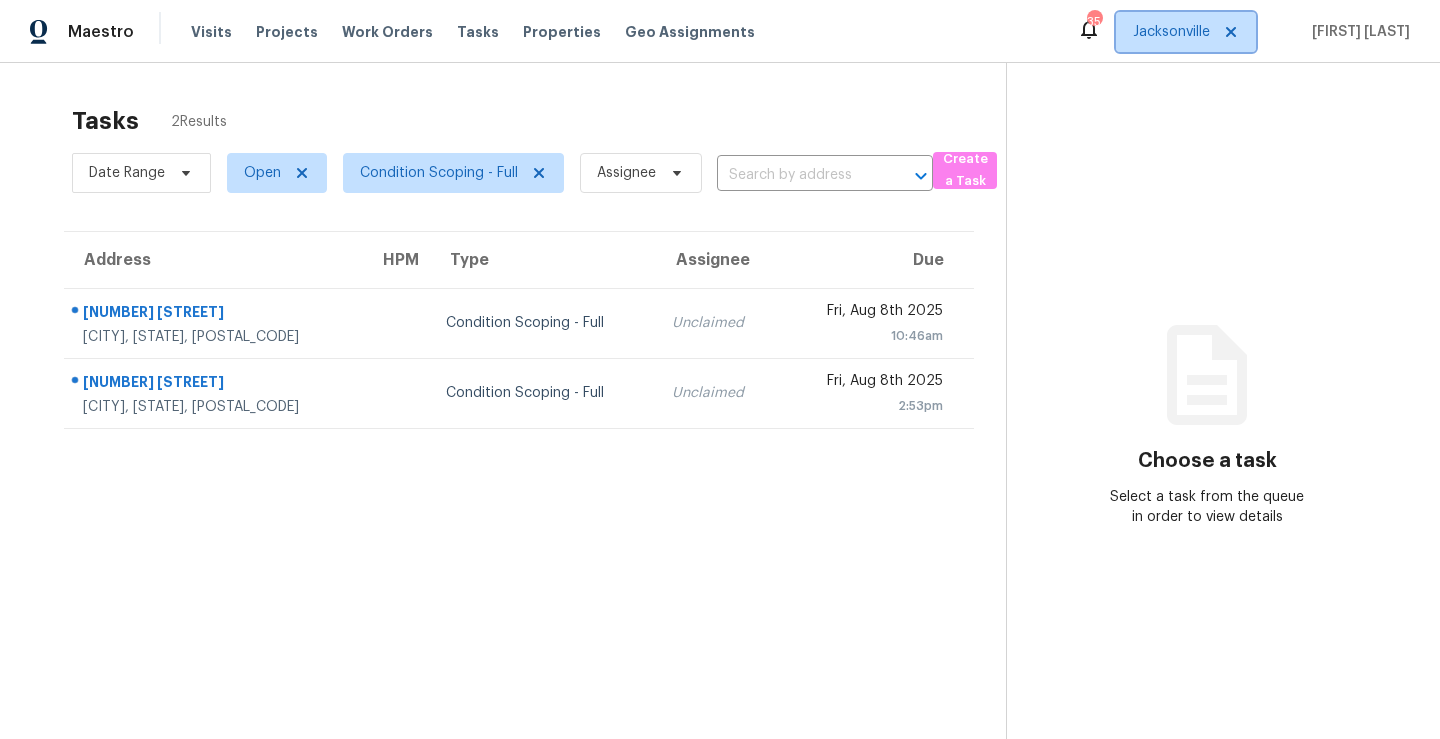 click on "Jacksonville" at bounding box center [1171, 32] 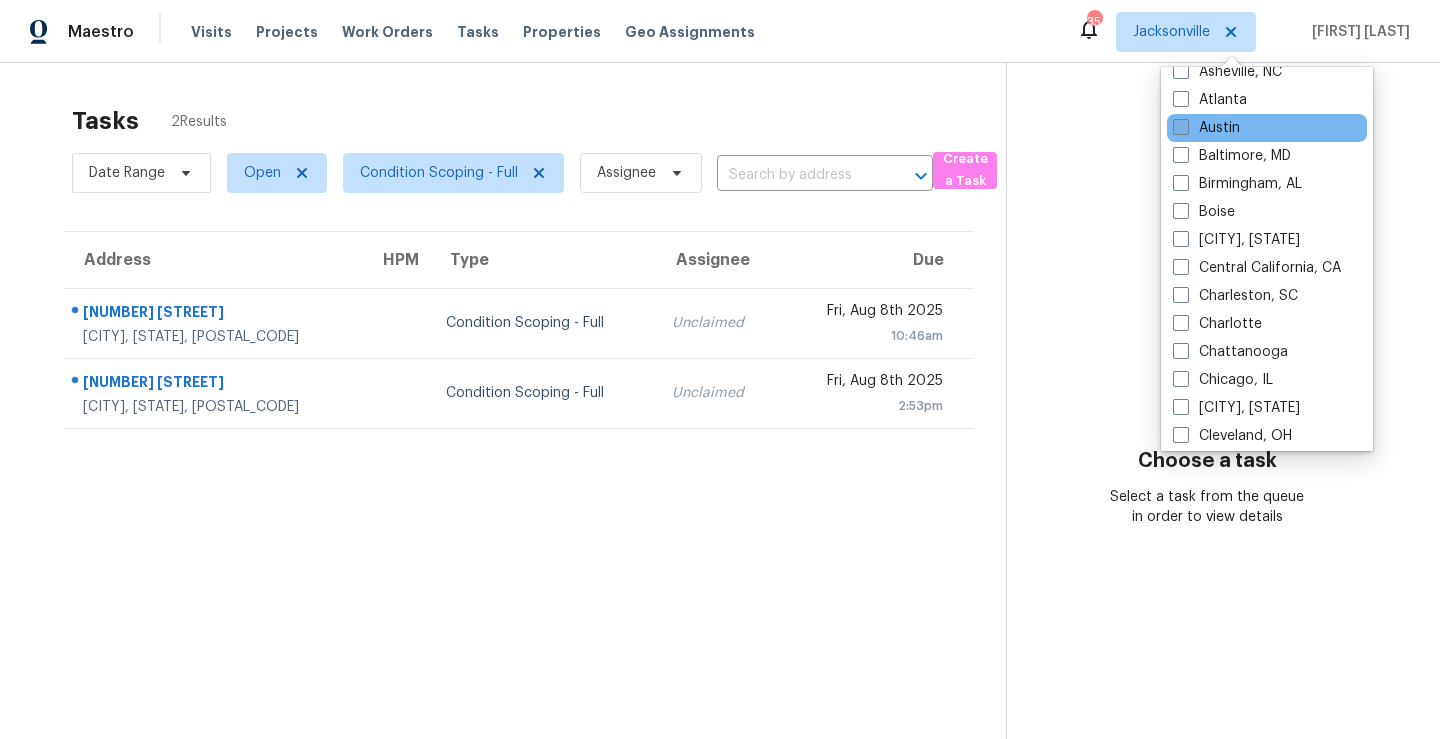 scroll, scrollTop: 0, scrollLeft: 0, axis: both 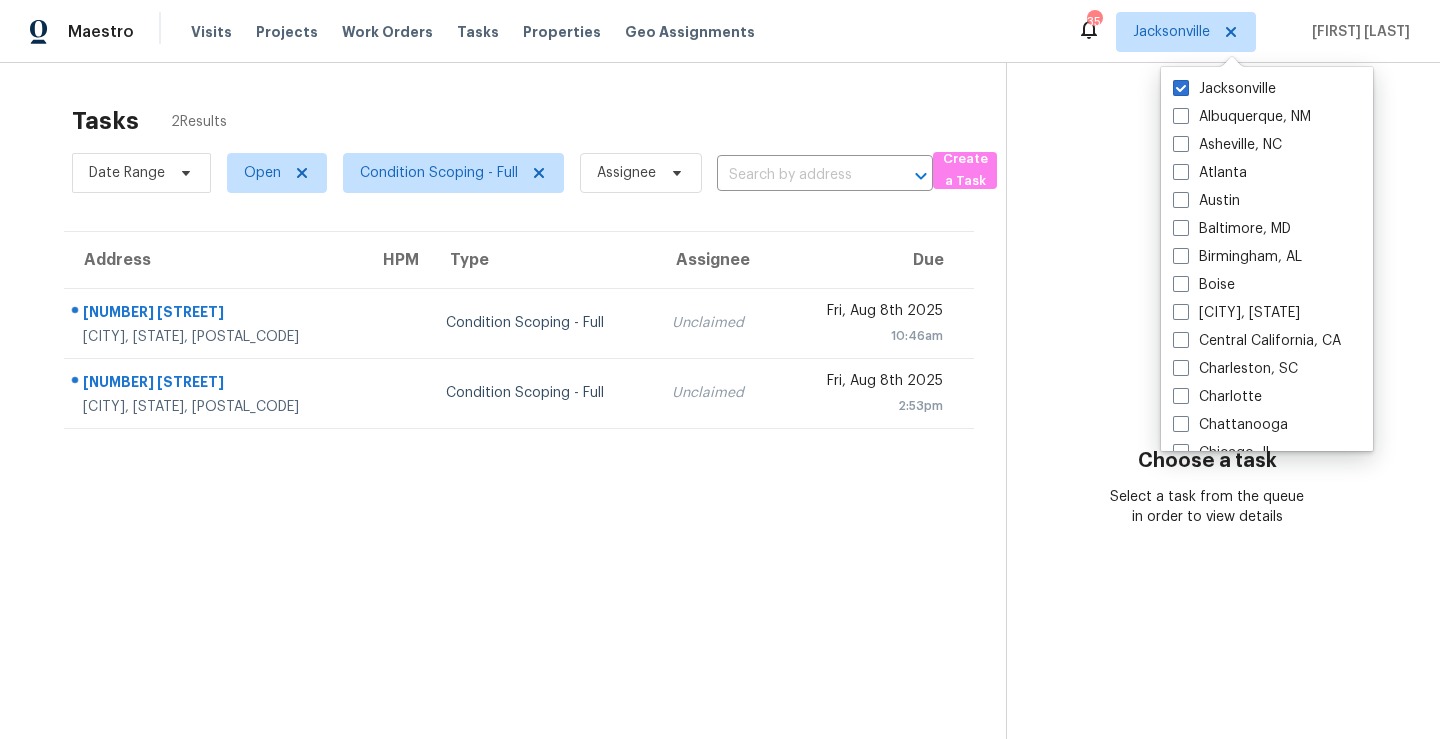 click on "Tasks 2  Results Date Range Open Condition Scoping - Full Assignee ​ Create a Task Address HPM Type Assignee Due [NUMBER] [STREET]   [CITY], [STATE], [POSTAL_CODE] Condition Scoping - Full Unclaimed [DATE] [TIME] [NUMBER] [STREET]   [CITY], [STATE], [POSTAL_CODE] Condition Scoping - Full Unclaimed [DATE] [TIME]" at bounding box center (519, 448) 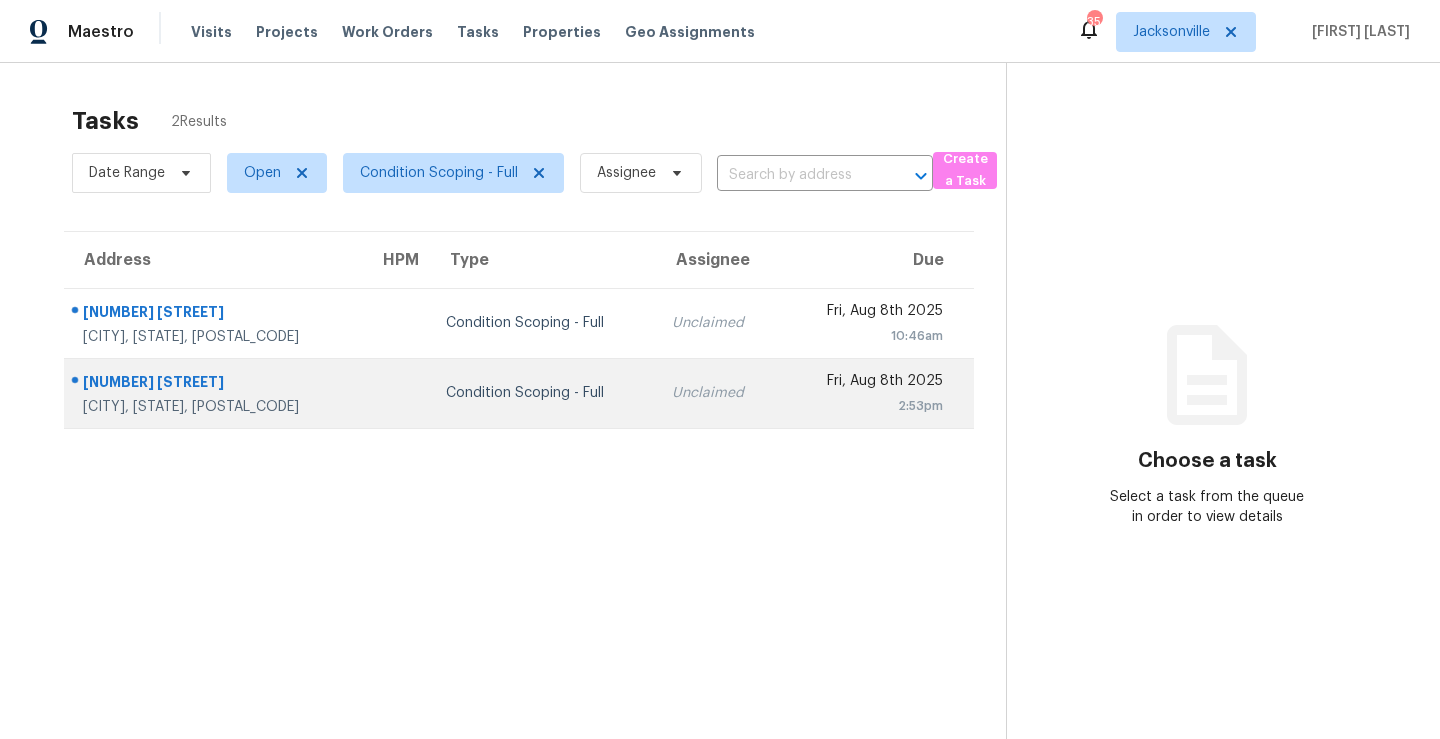 click on "Condition Scoping - Full" at bounding box center [543, 393] 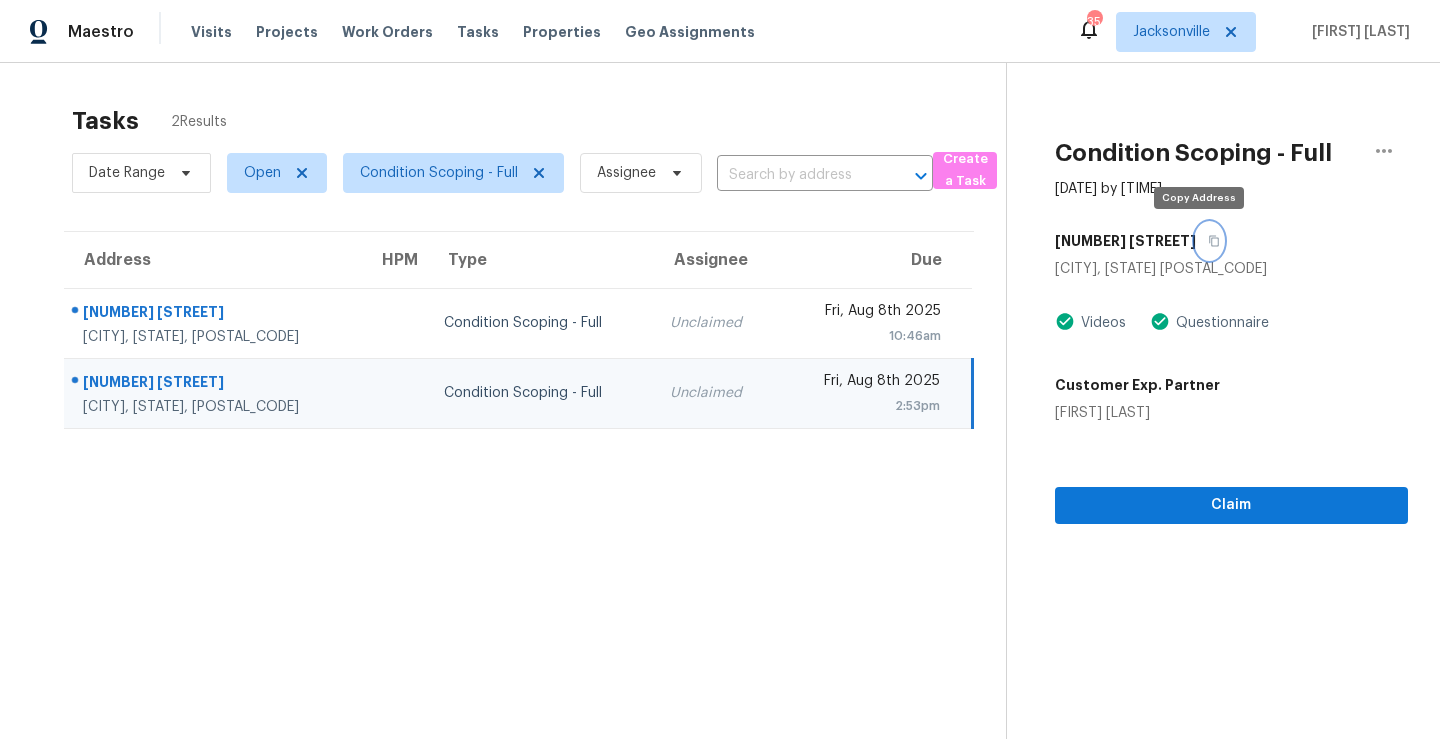 click 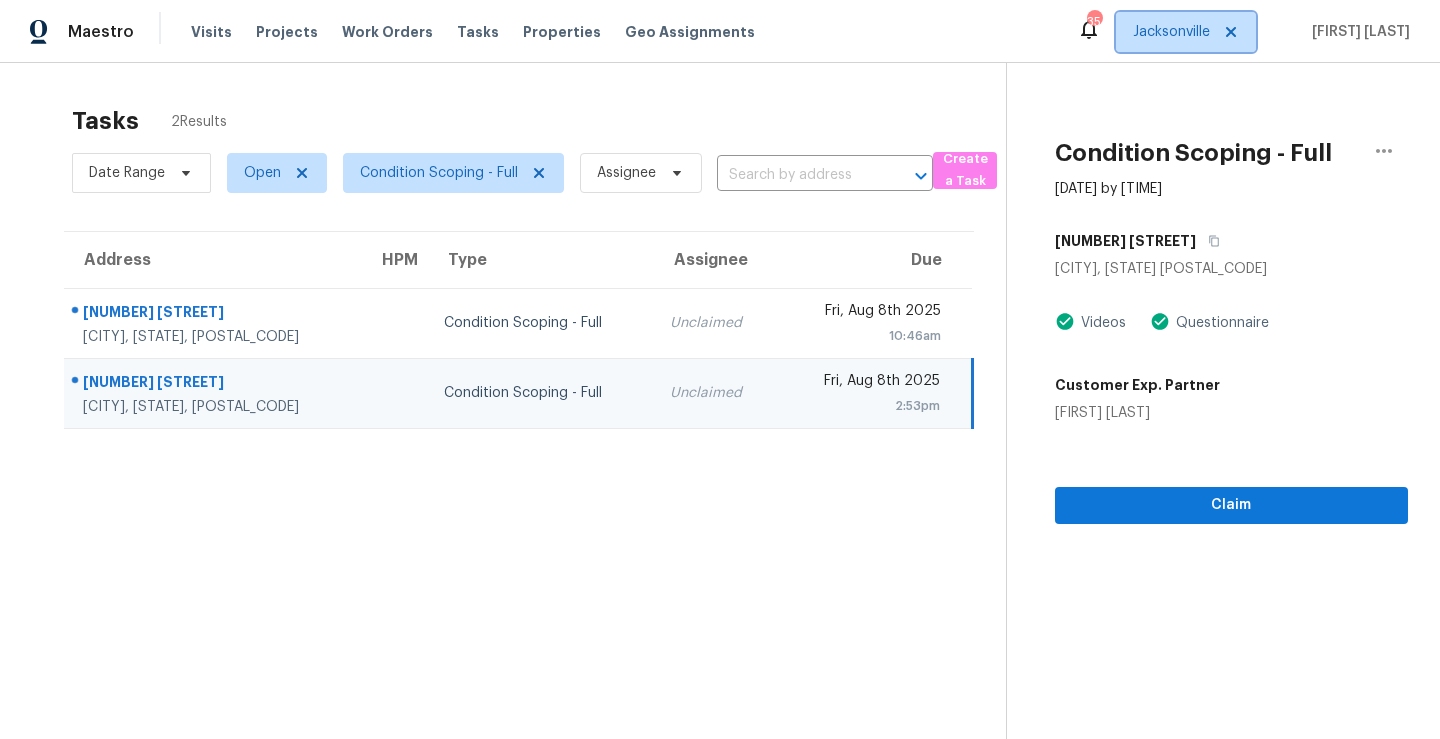 click on "Jacksonville" at bounding box center [1171, 32] 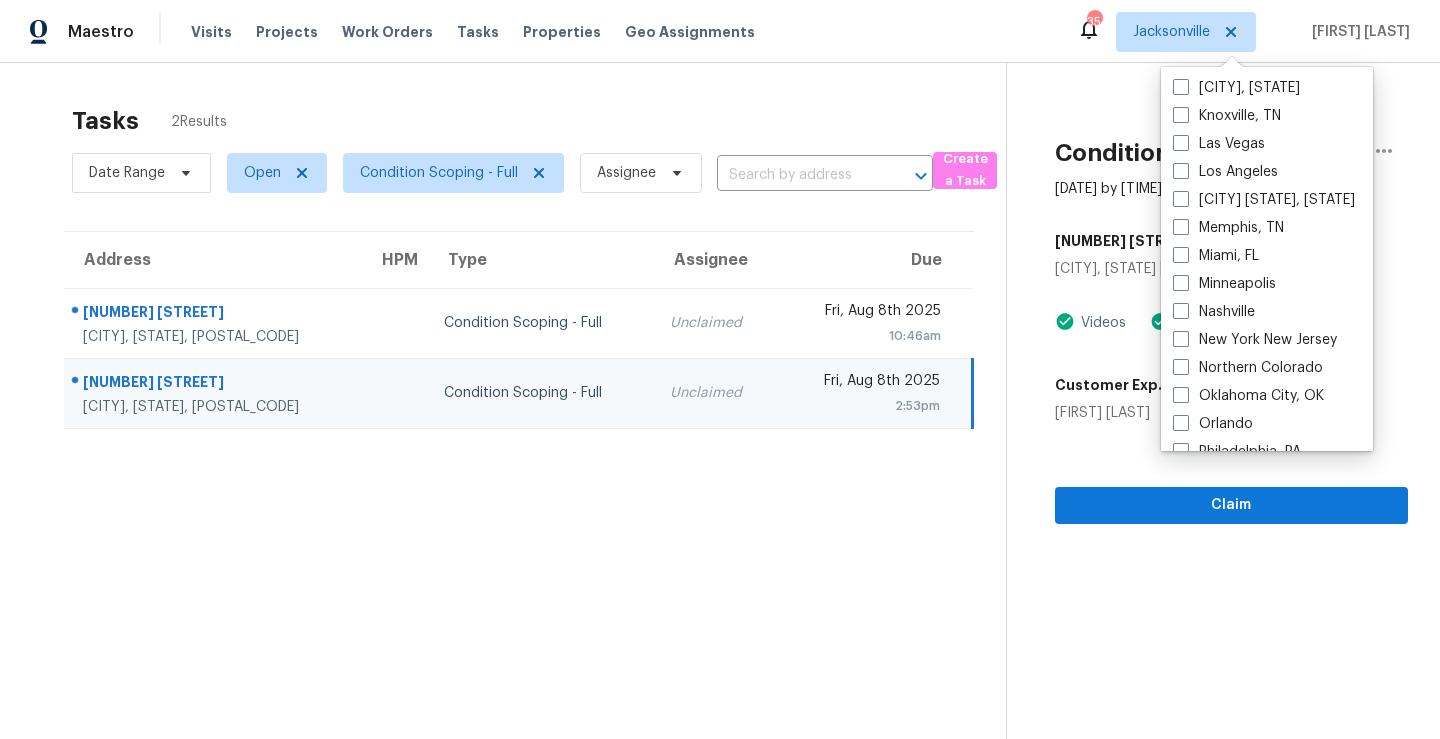 scroll, scrollTop: 795, scrollLeft: 0, axis: vertical 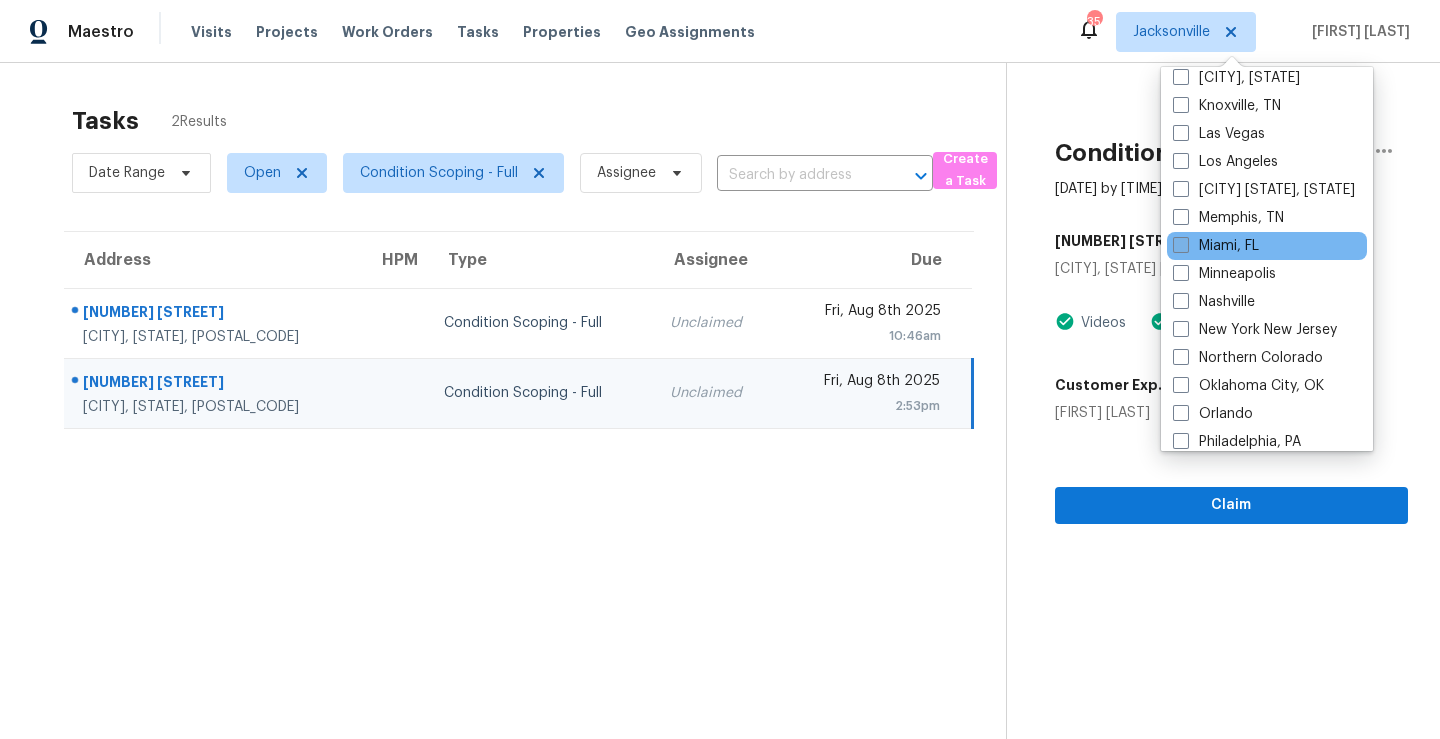 click on "Miami, FL" at bounding box center [1216, 246] 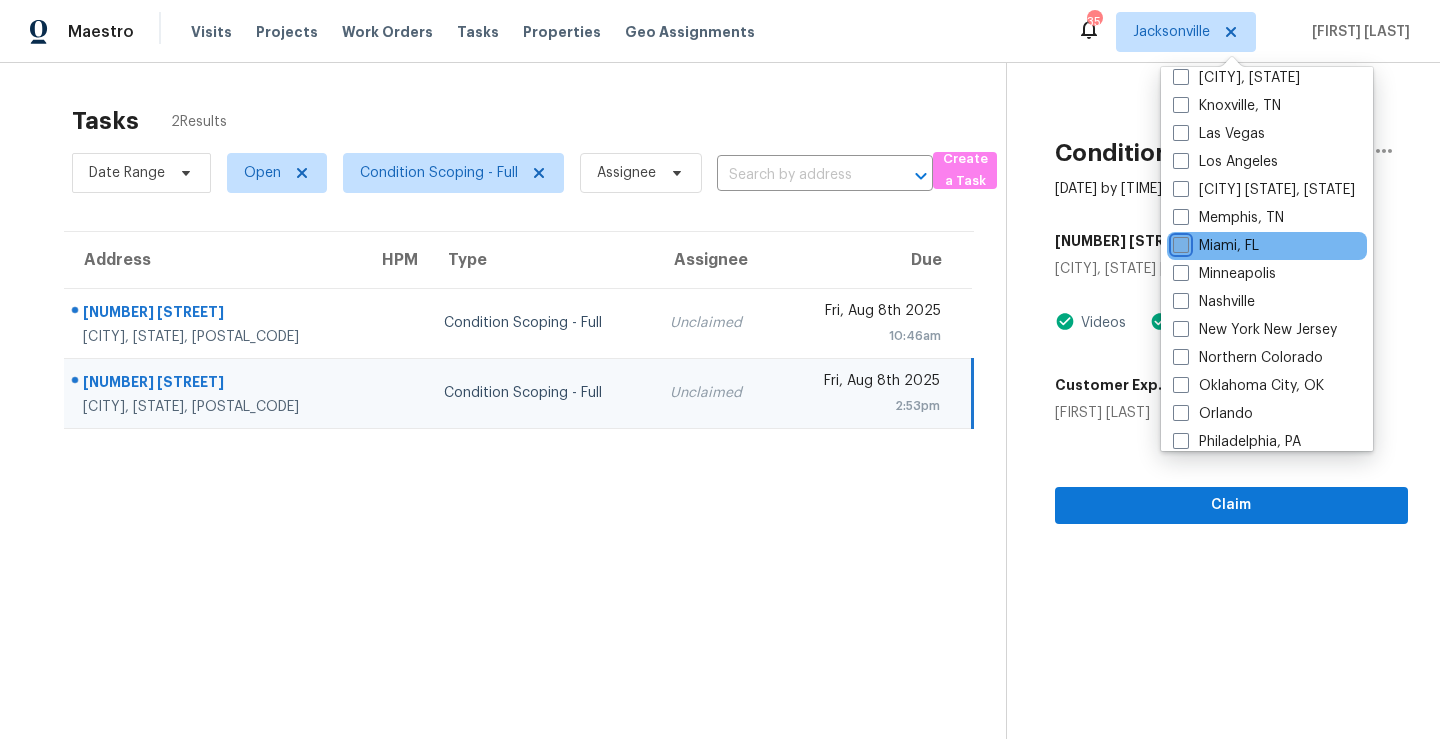 click on "Miami, FL" at bounding box center [1179, 242] 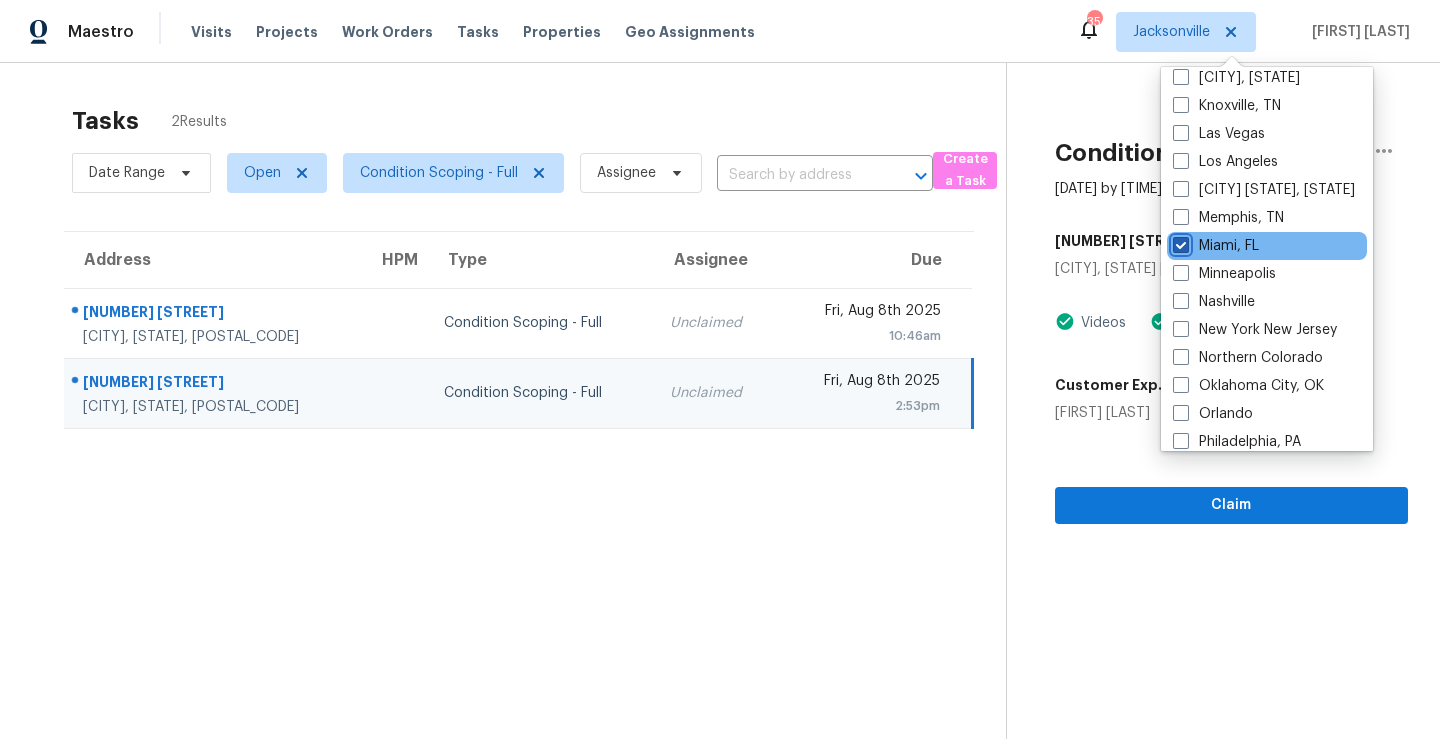 checkbox on "true" 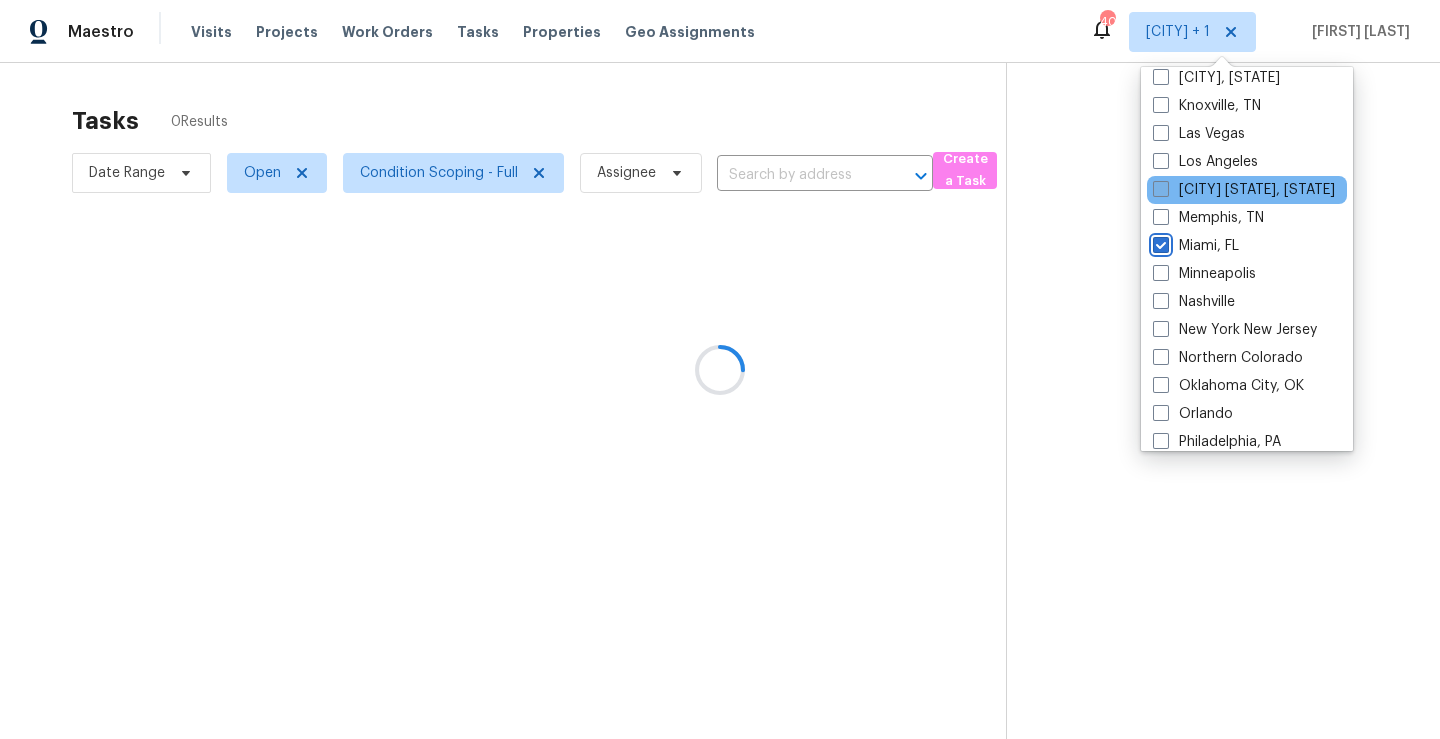 scroll, scrollTop: 0, scrollLeft: 0, axis: both 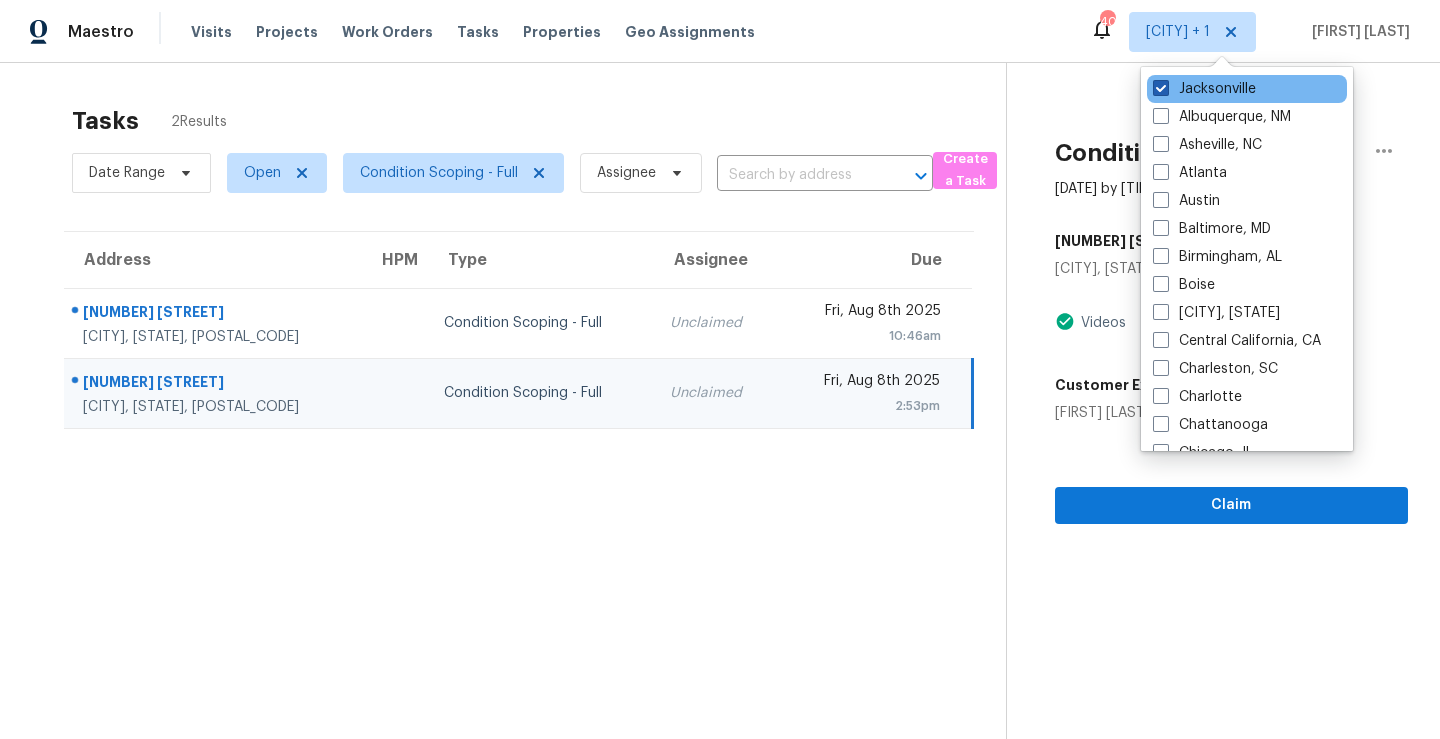 click on "Jacksonville" at bounding box center (1204, 89) 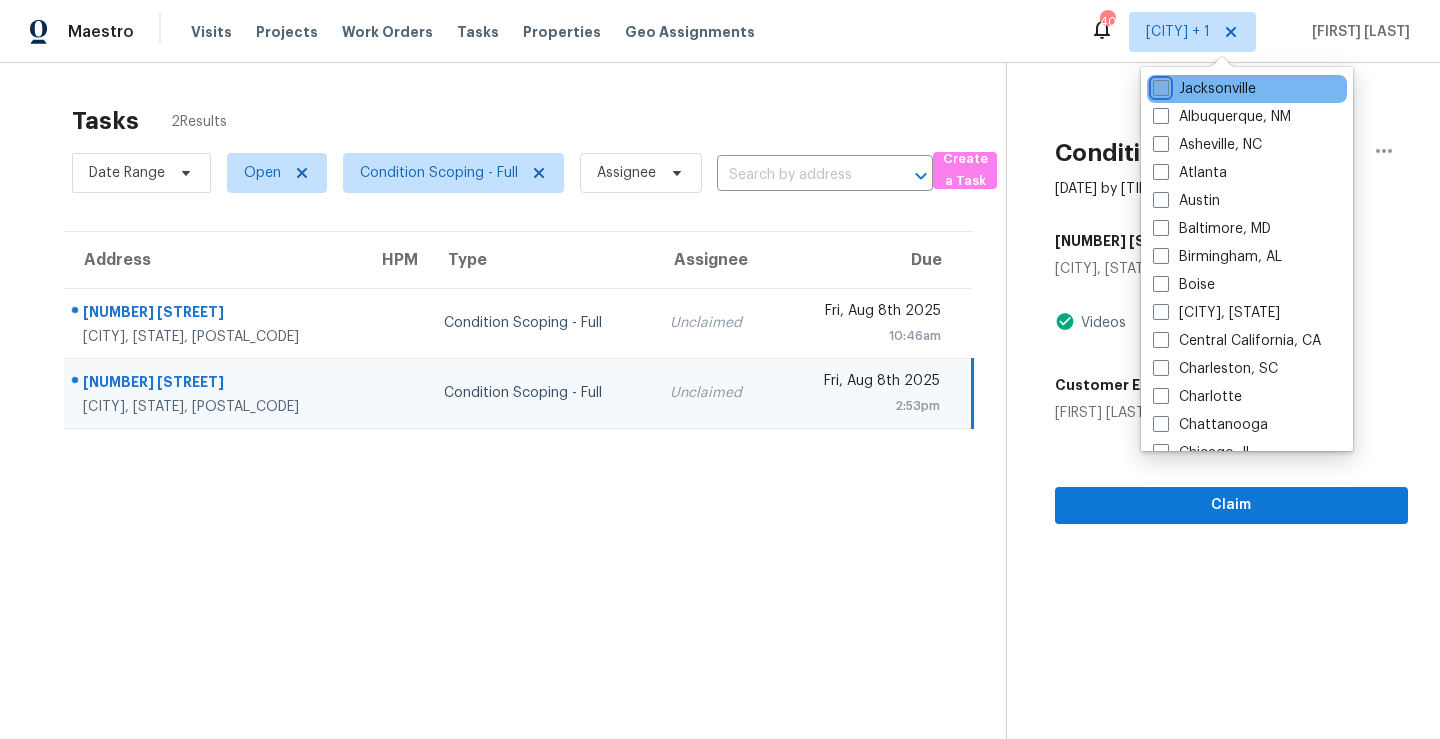checkbox on "false" 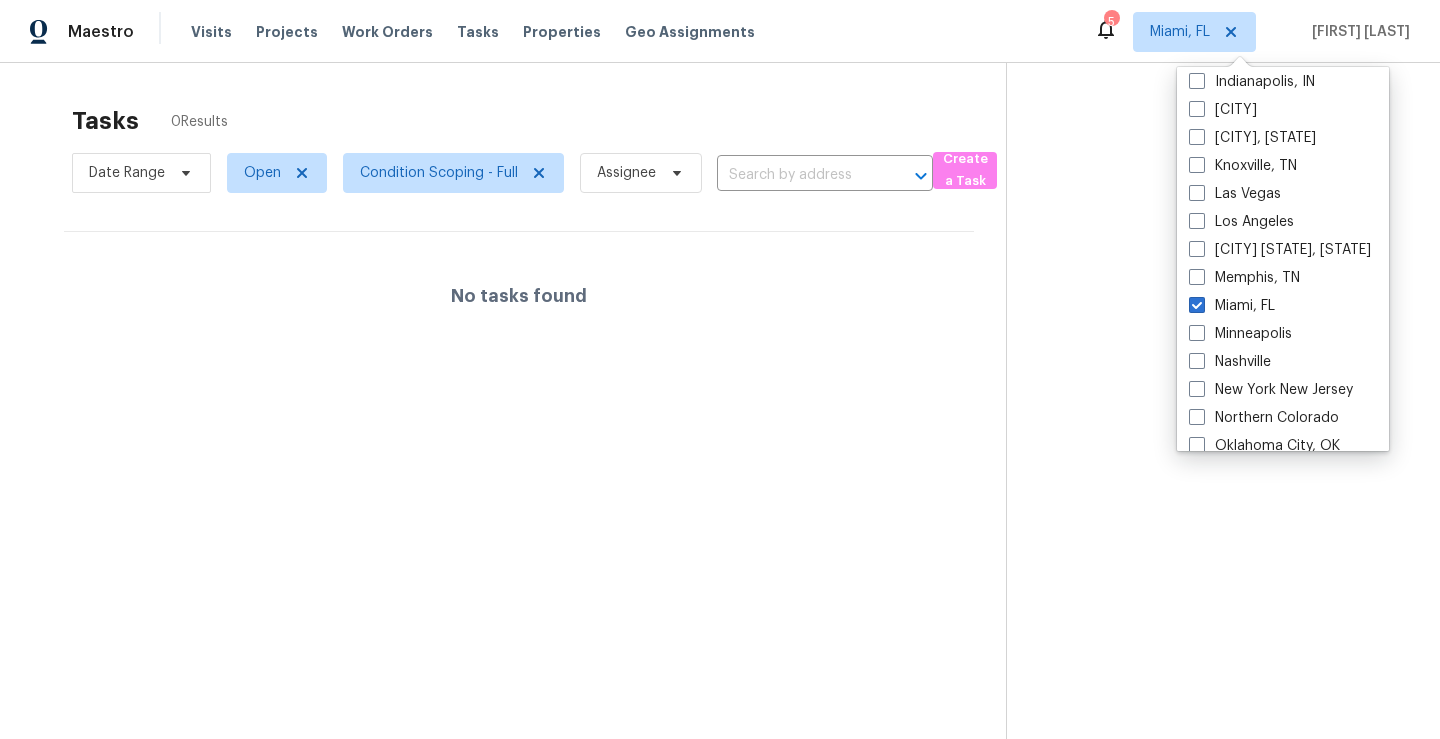 scroll, scrollTop: 738, scrollLeft: 0, axis: vertical 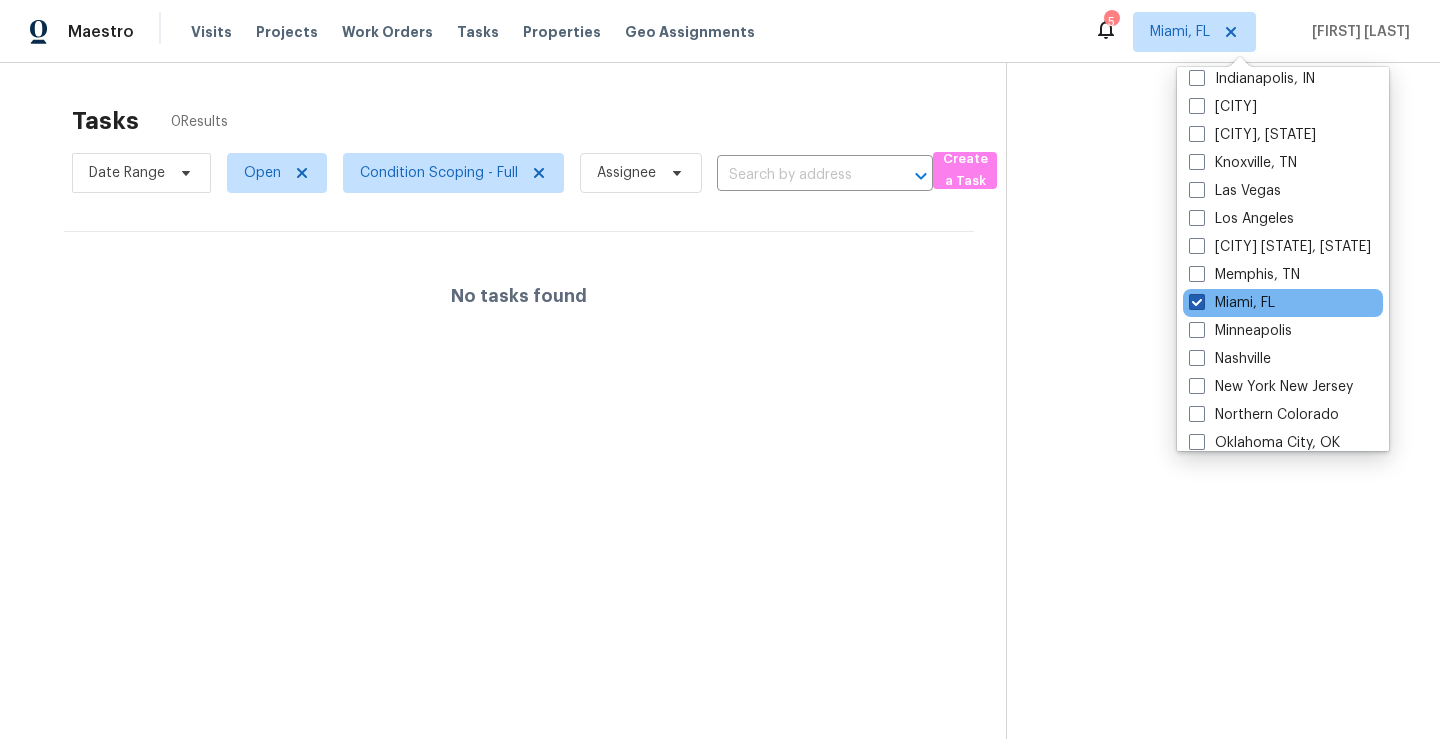 click on "Miami, FL" at bounding box center [1232, 303] 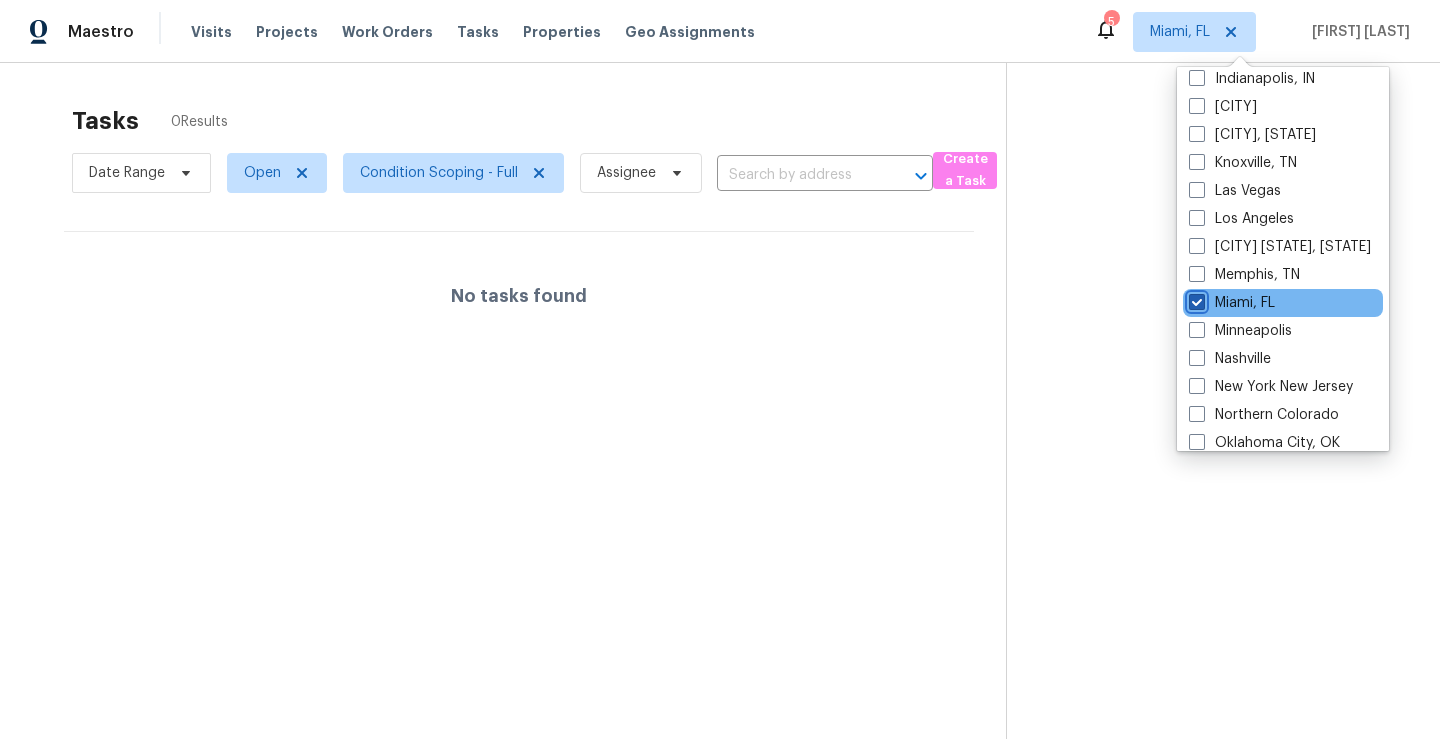 click on "Miami, FL" at bounding box center [1195, 299] 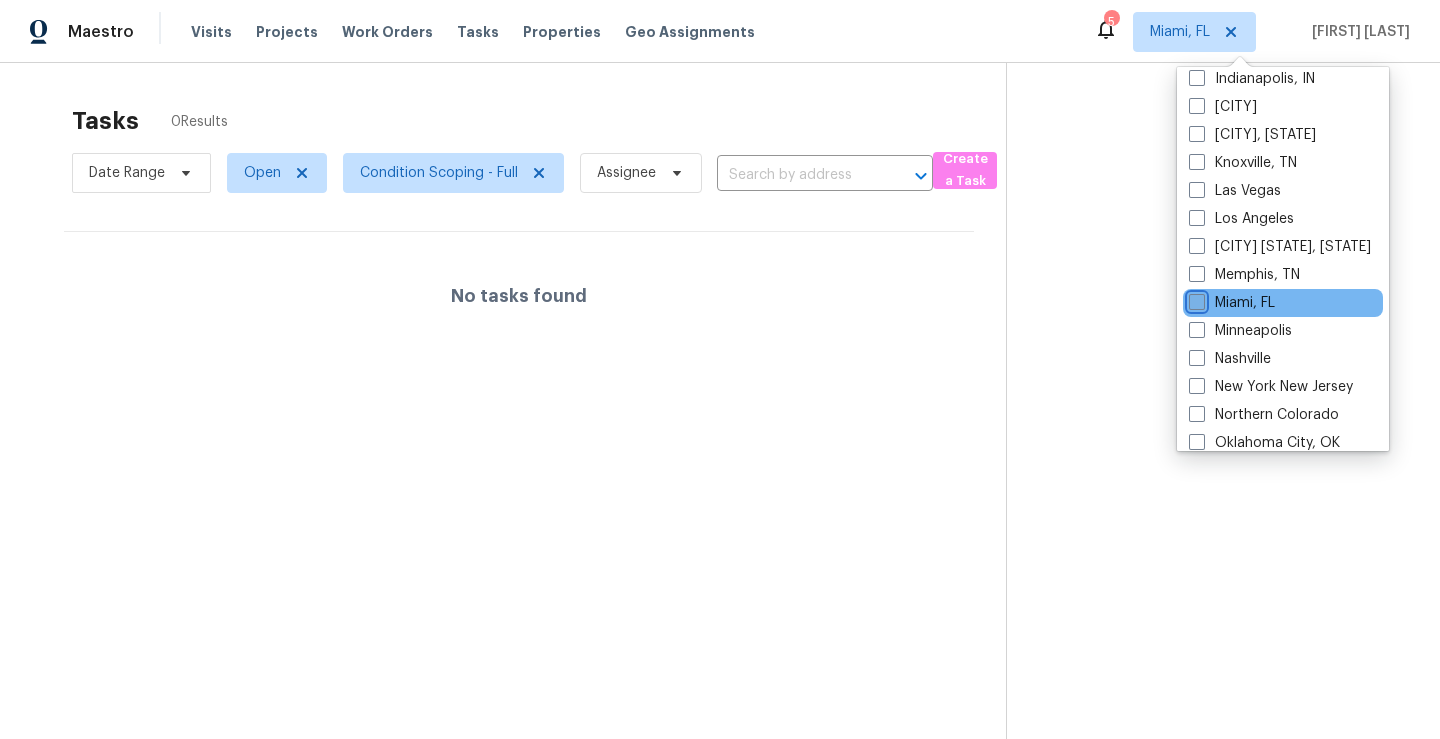 checkbox on "false" 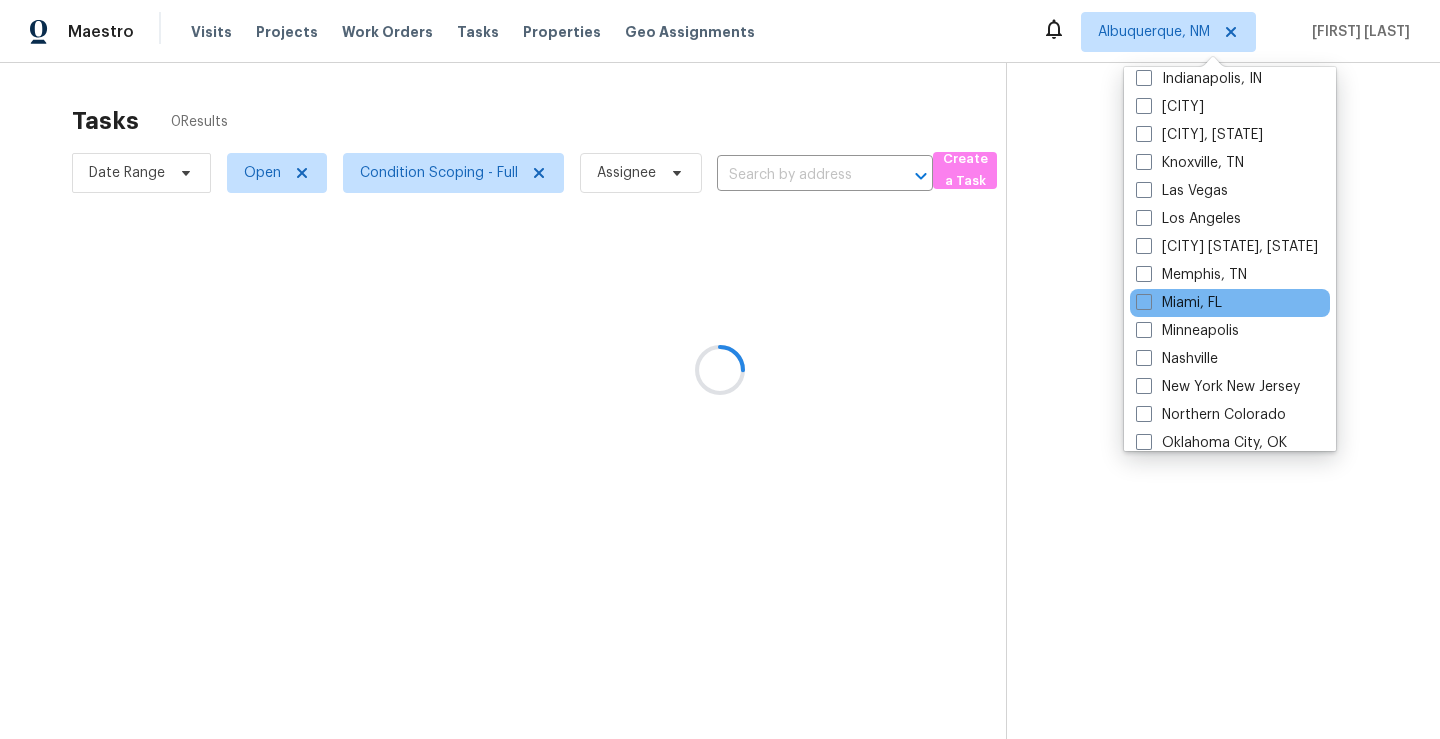 click on "Miami, FL" at bounding box center [1230, 303] 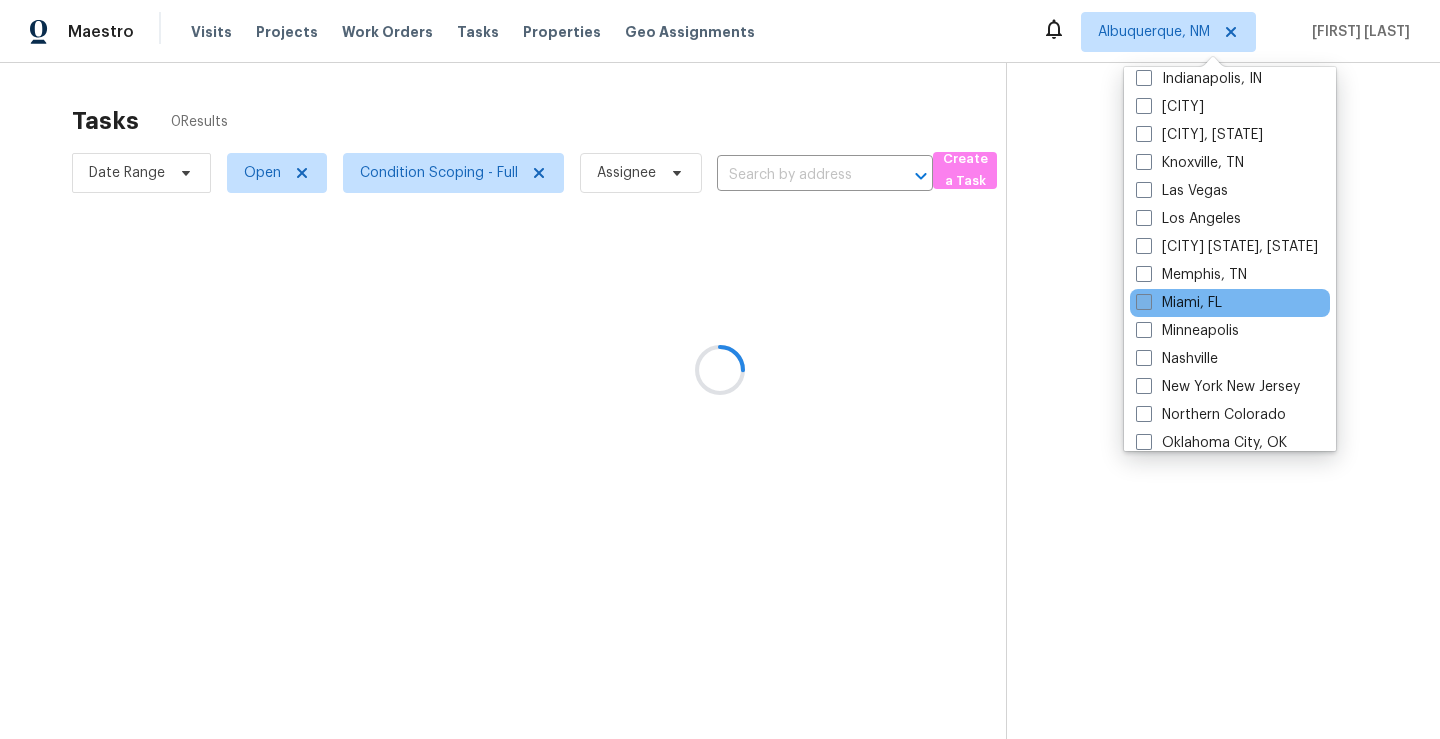 click on "Miami, FL" at bounding box center [1179, 303] 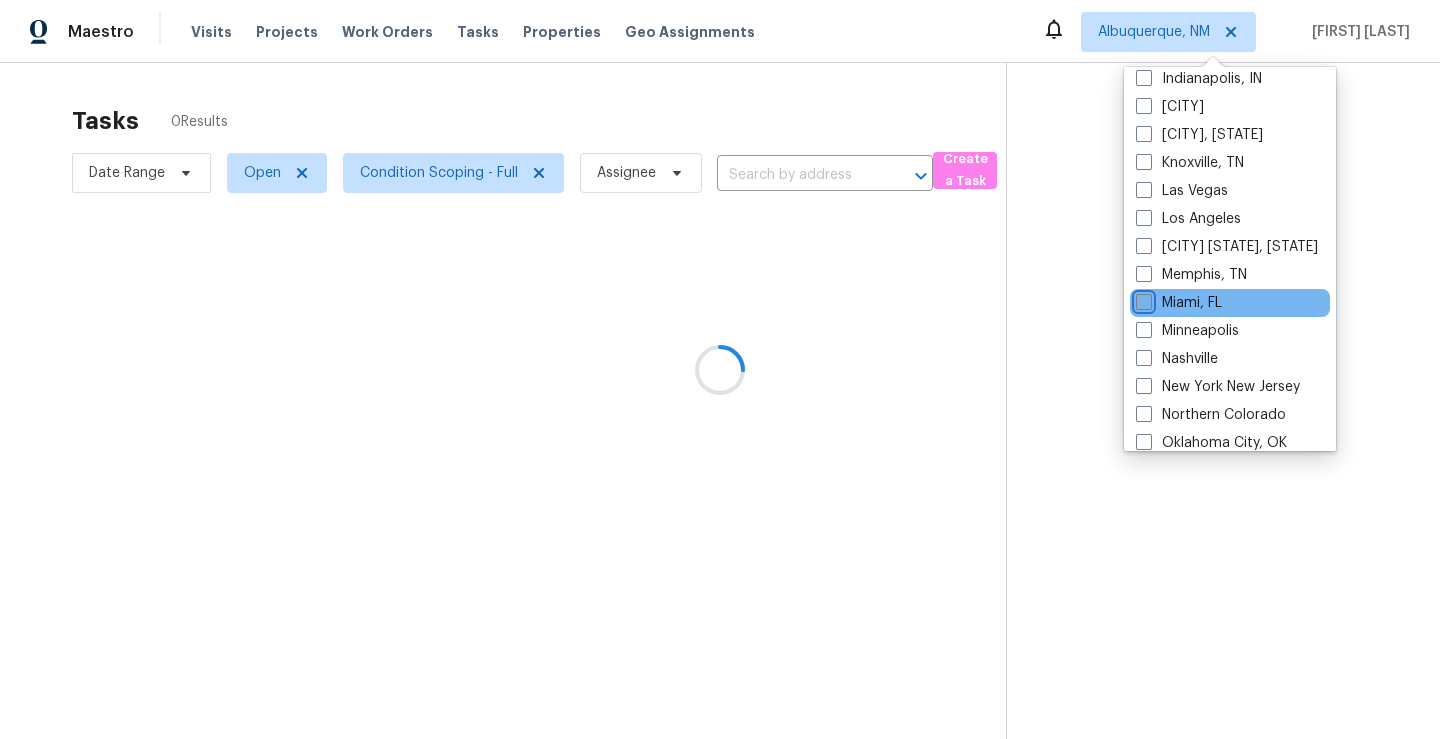 click on "Miami, FL" at bounding box center [1142, 299] 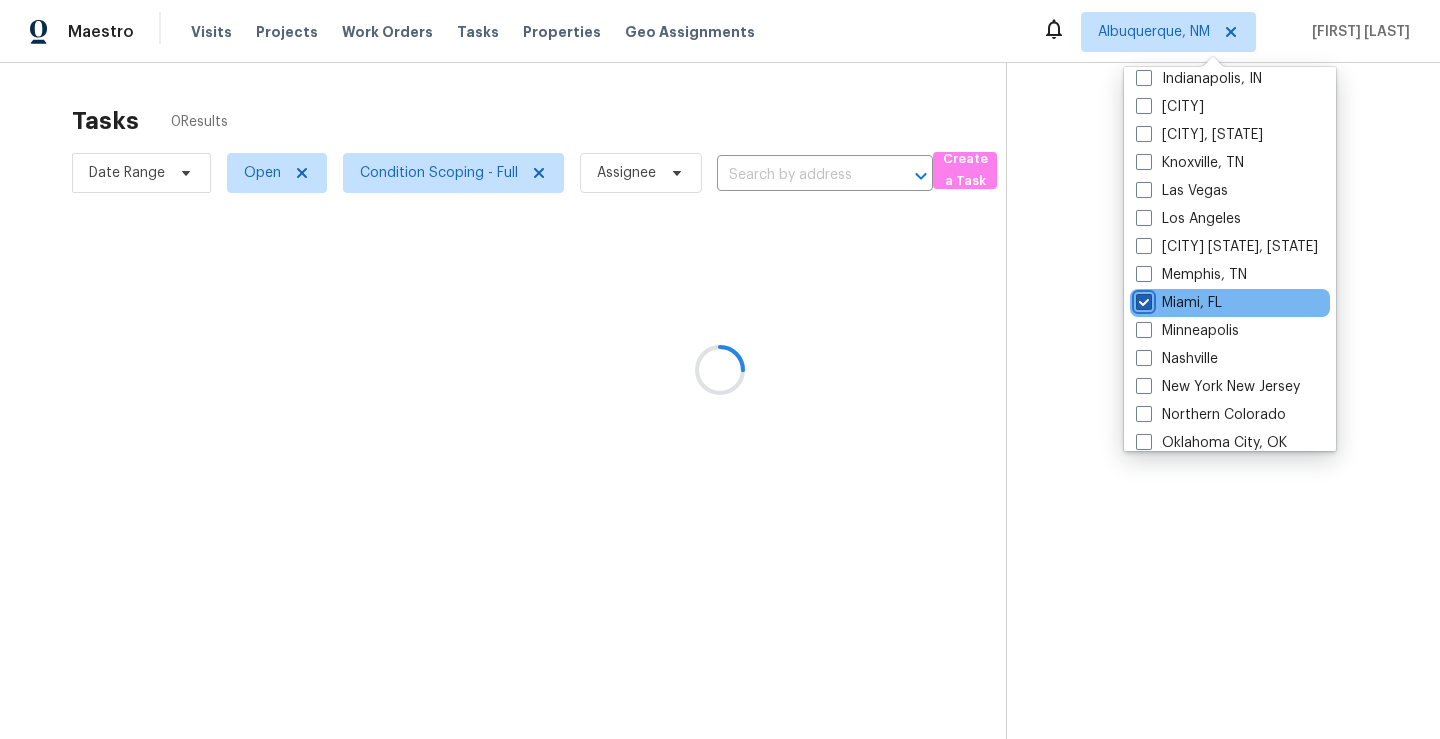 checkbox on "true" 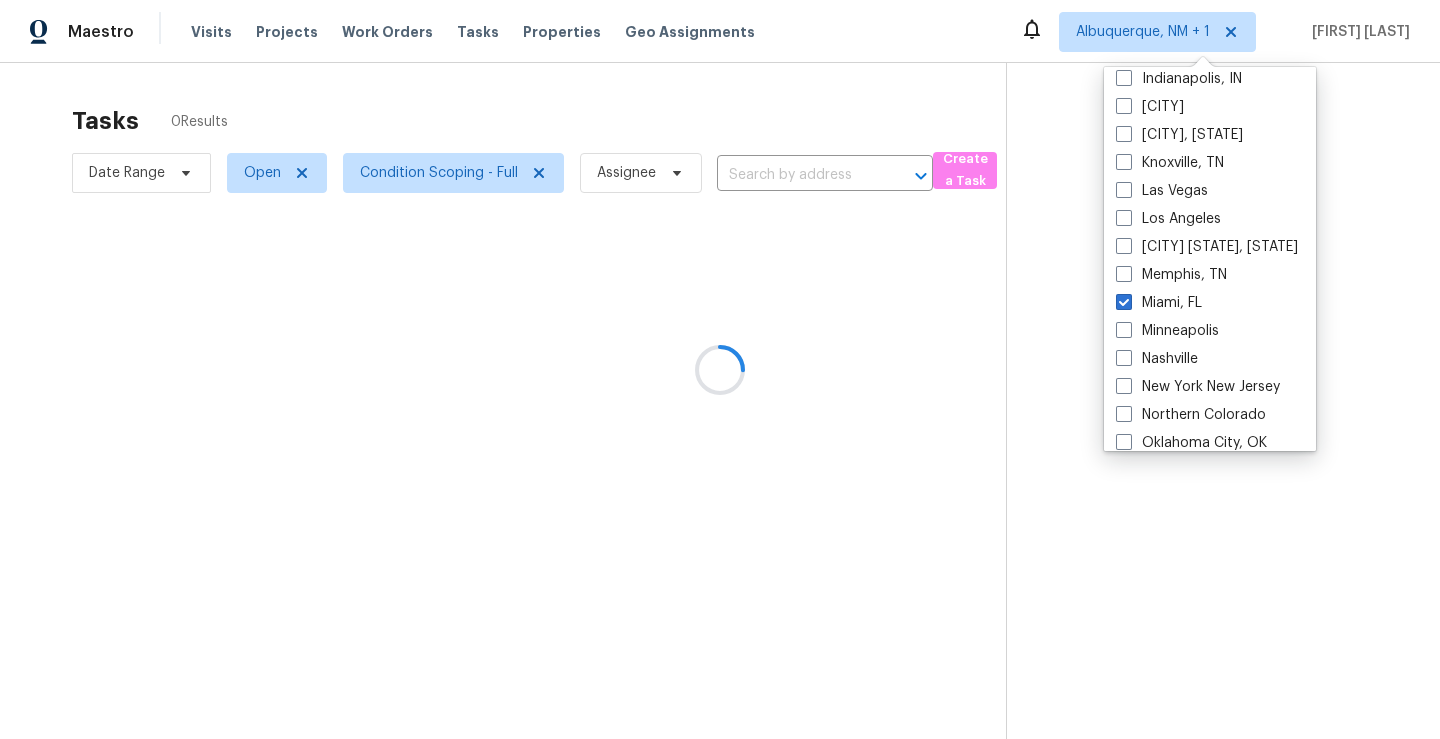 click at bounding box center [720, 369] 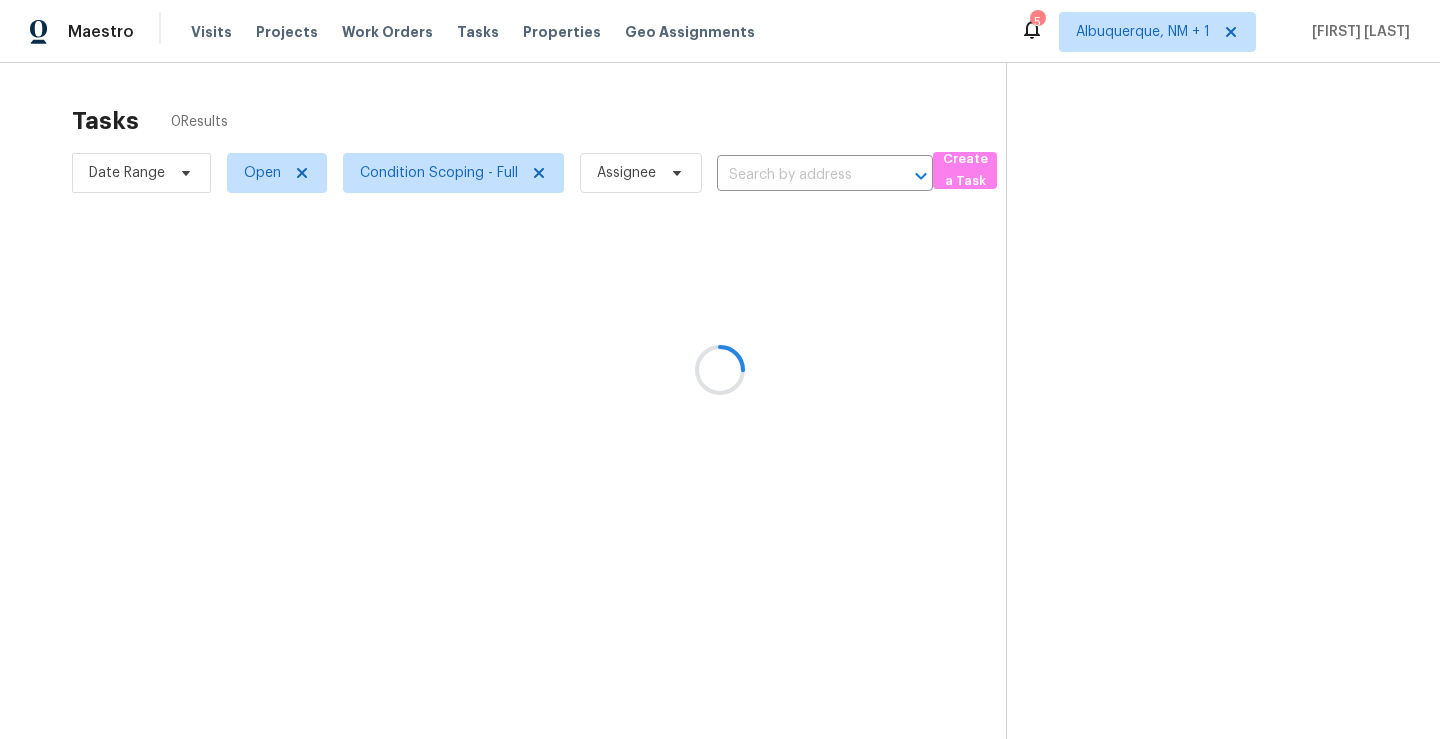 click at bounding box center (720, 369) 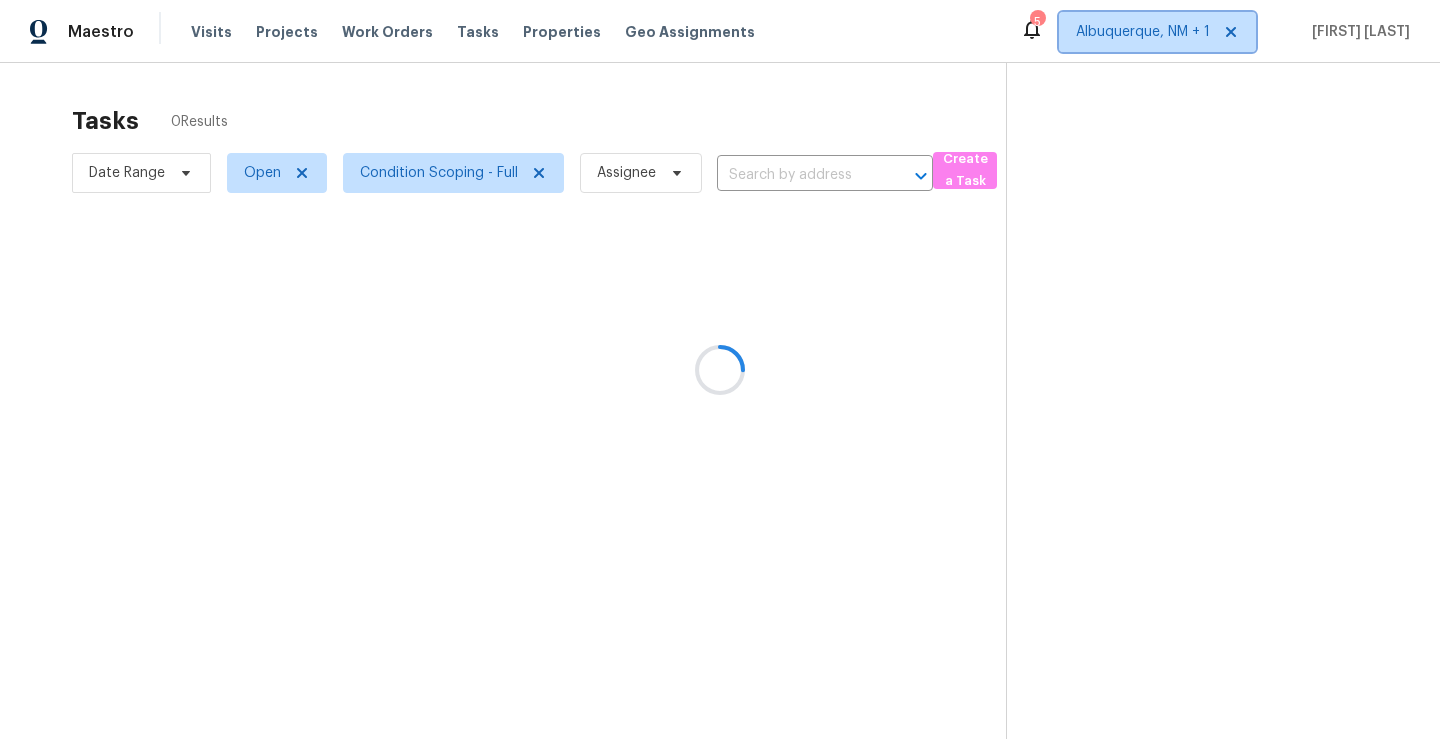 click on "Albuquerque, NM + 1" at bounding box center (1143, 32) 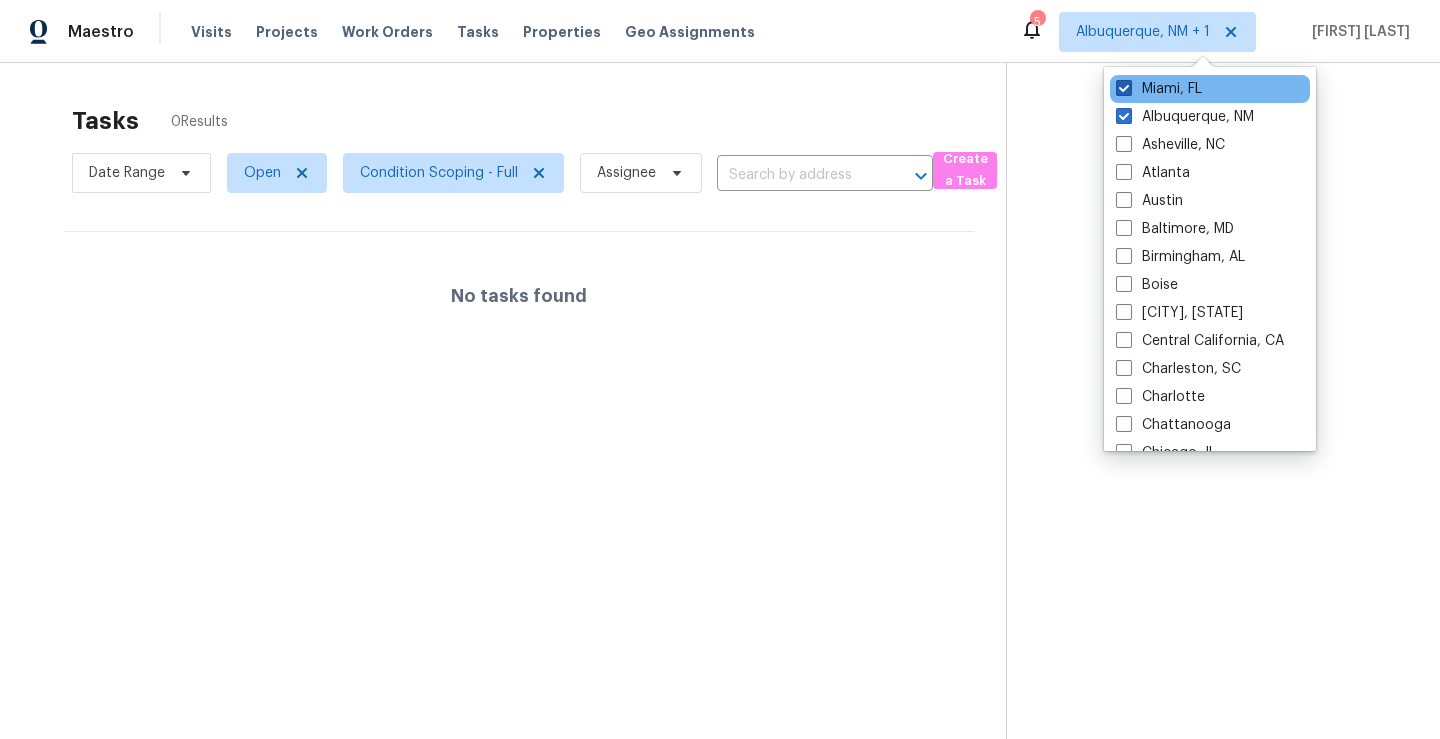 click on "Miami, FL" at bounding box center (1159, 89) 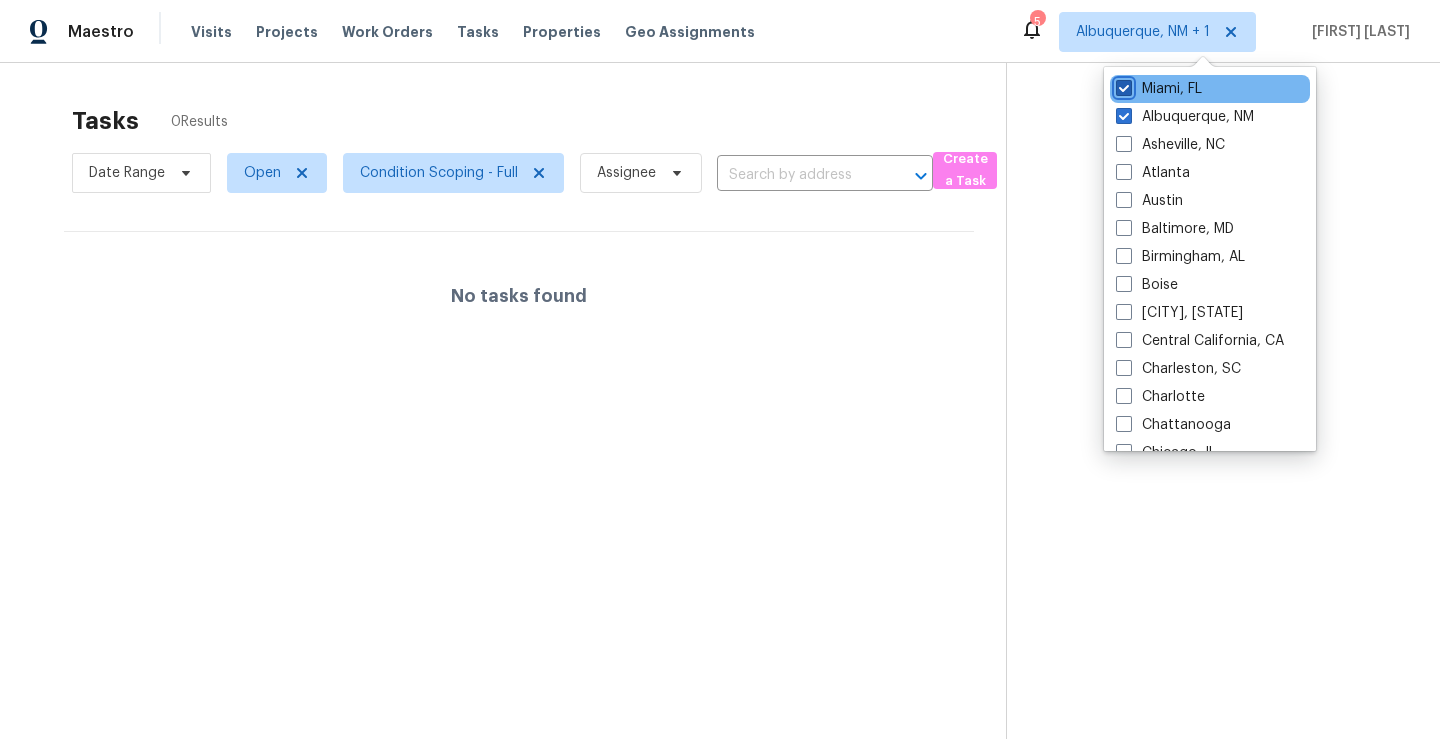 click on "Miami, FL" at bounding box center [1122, 85] 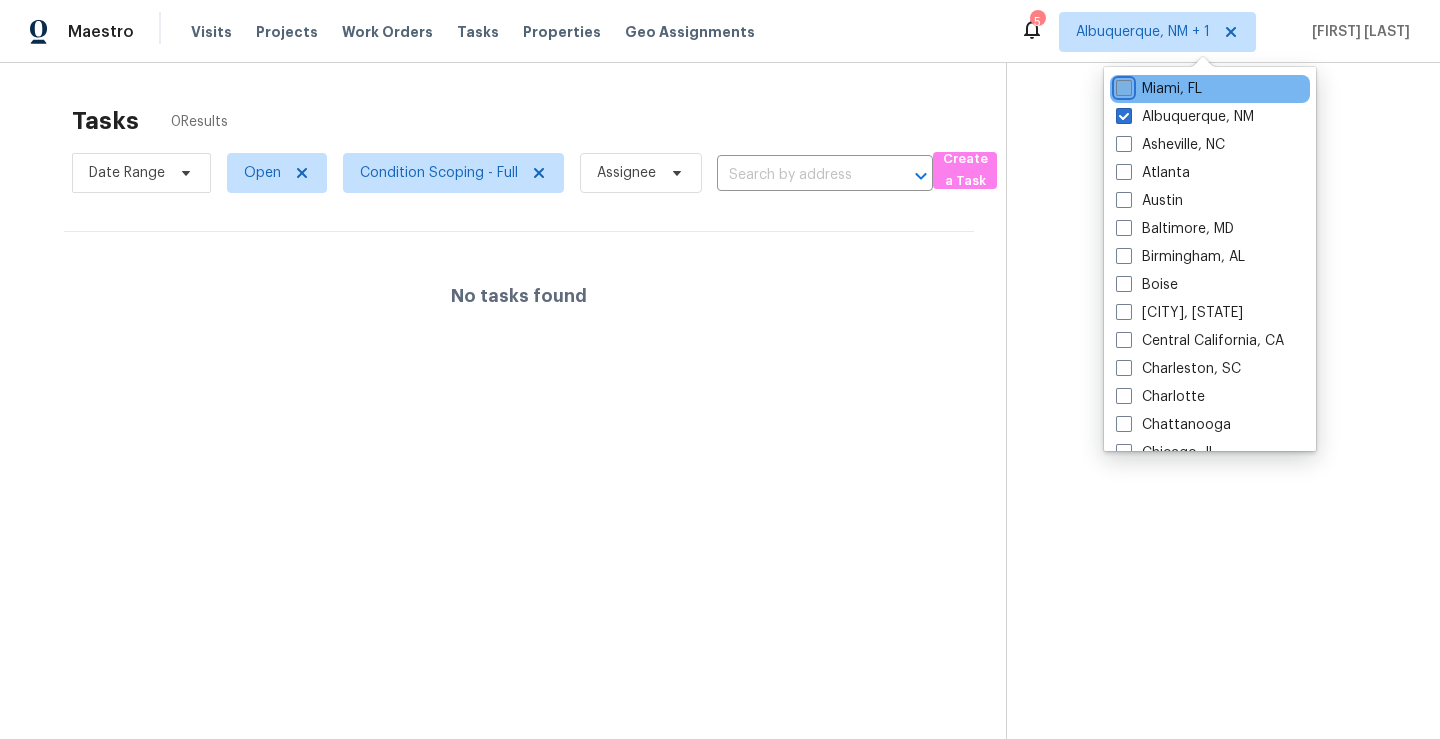 checkbox on "false" 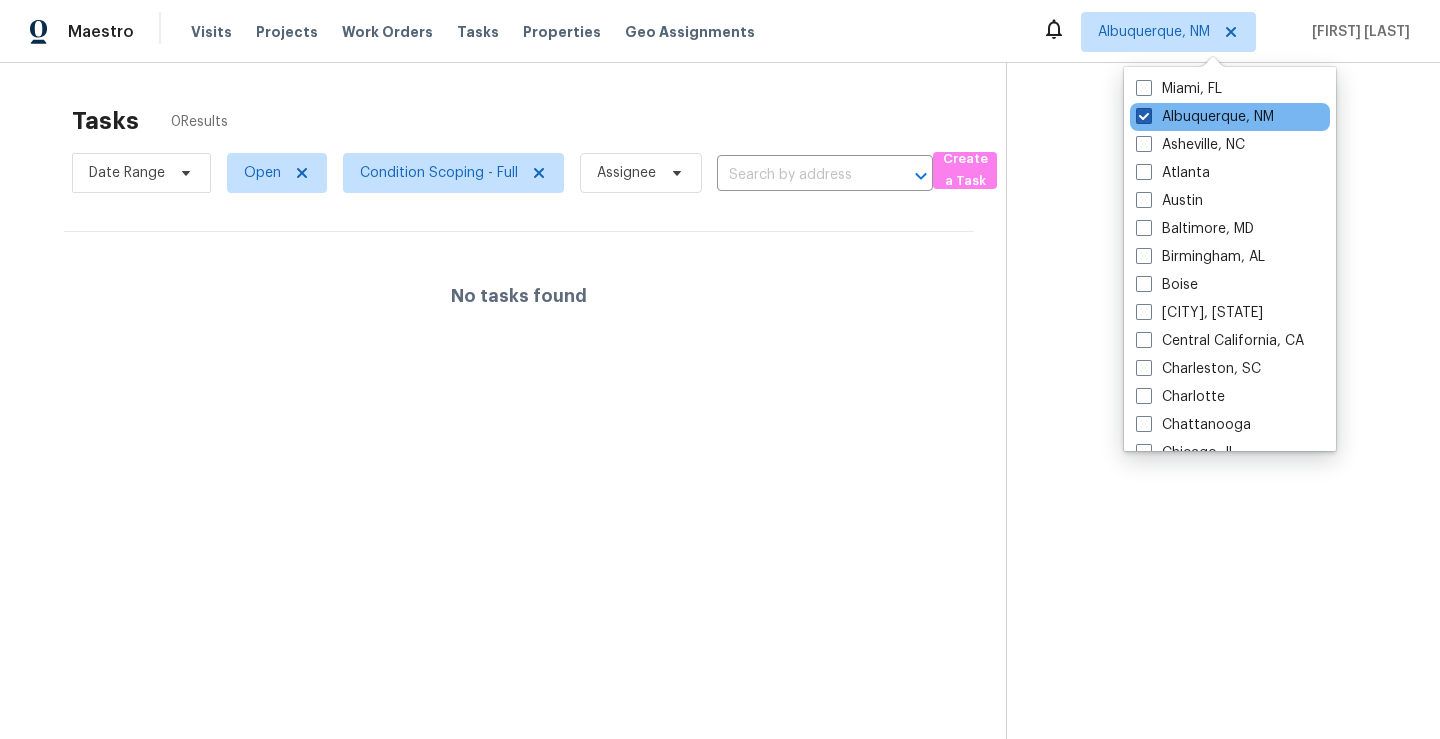 click on "Albuquerque, NM" at bounding box center [1205, 117] 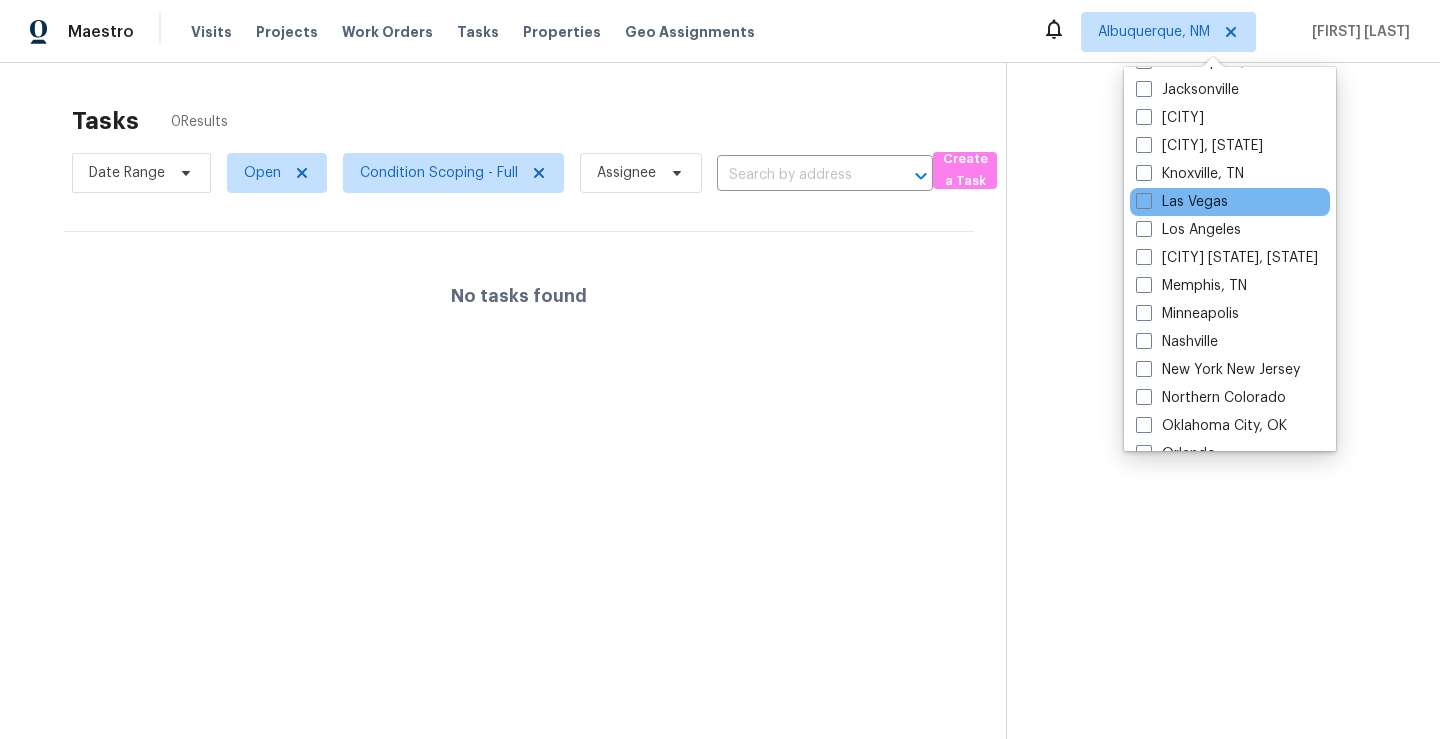 scroll, scrollTop: 754, scrollLeft: 0, axis: vertical 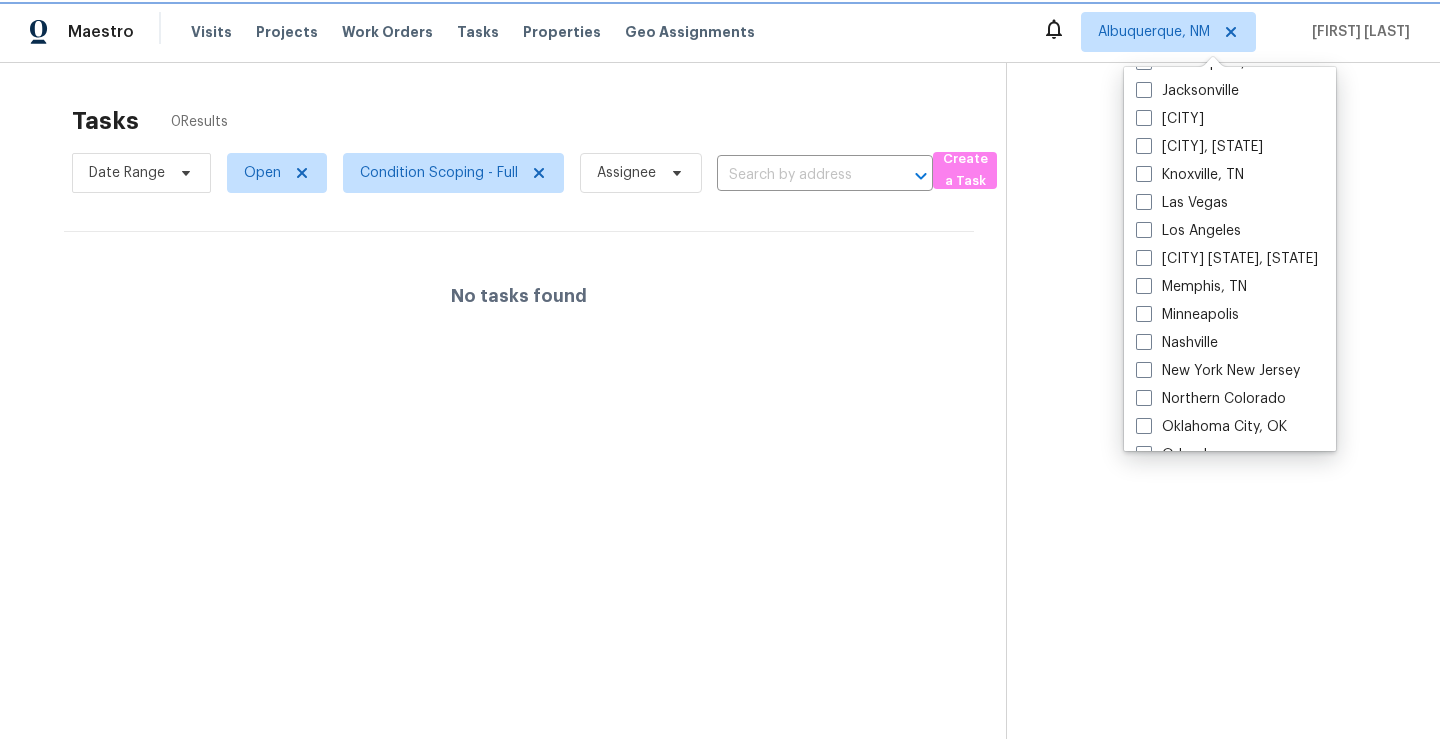 click 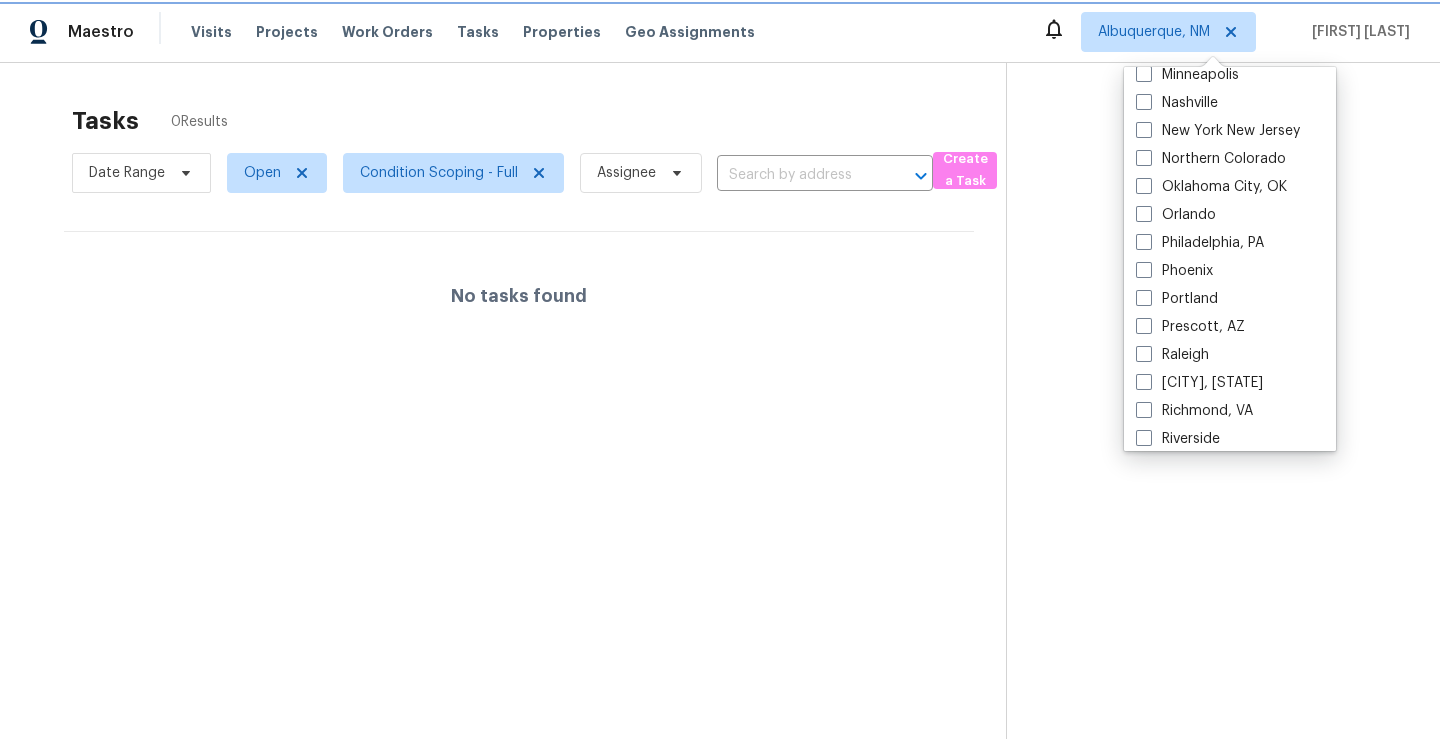 scroll, scrollTop: 989, scrollLeft: 0, axis: vertical 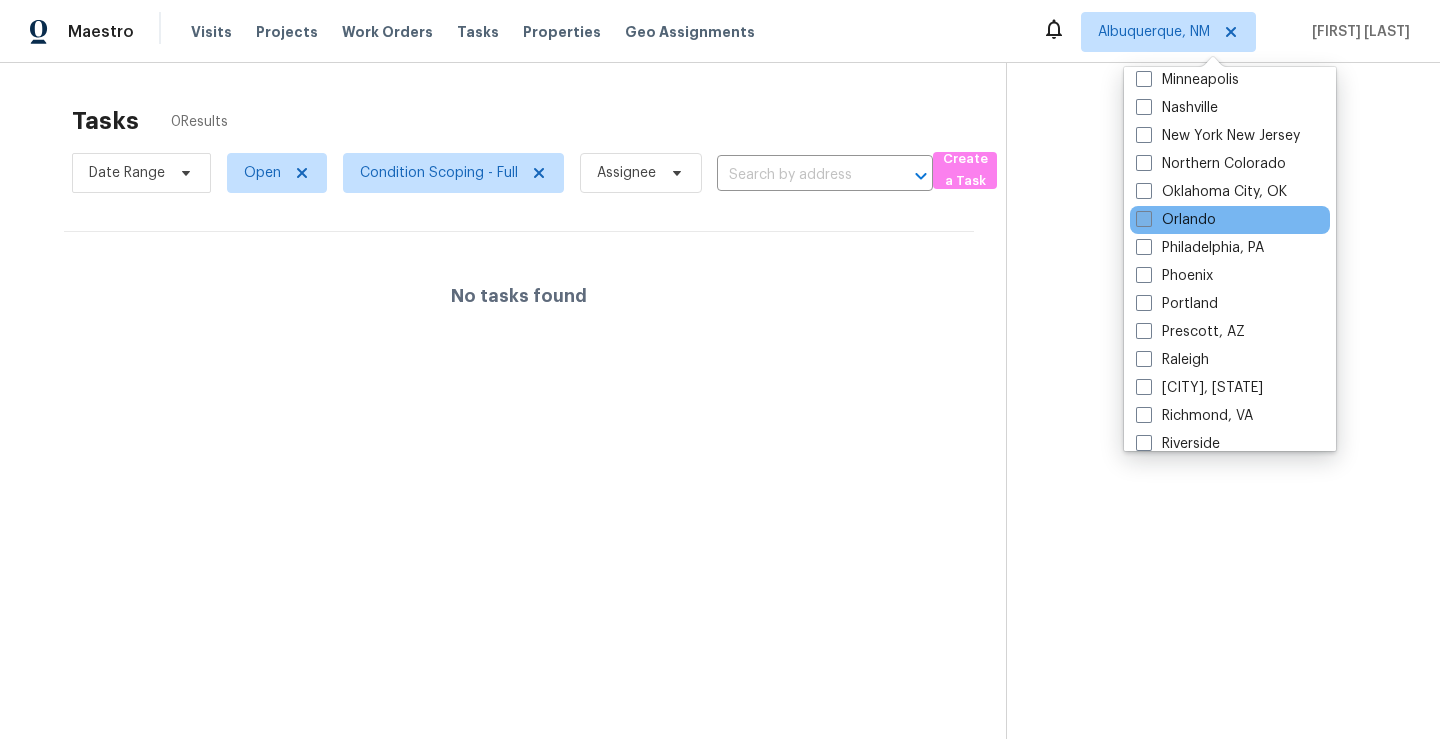 click on "Orlando" at bounding box center [1176, 220] 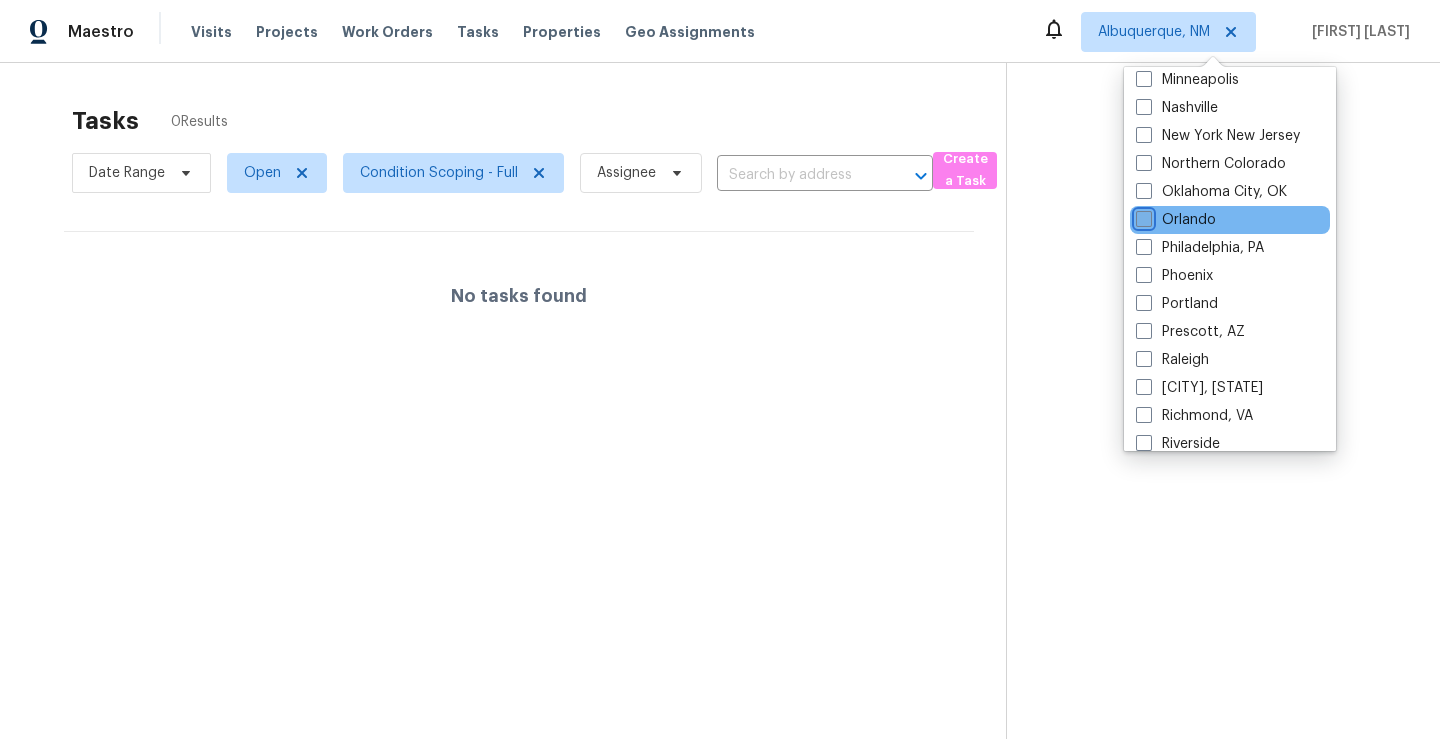 click on "Orlando" at bounding box center (1142, 216) 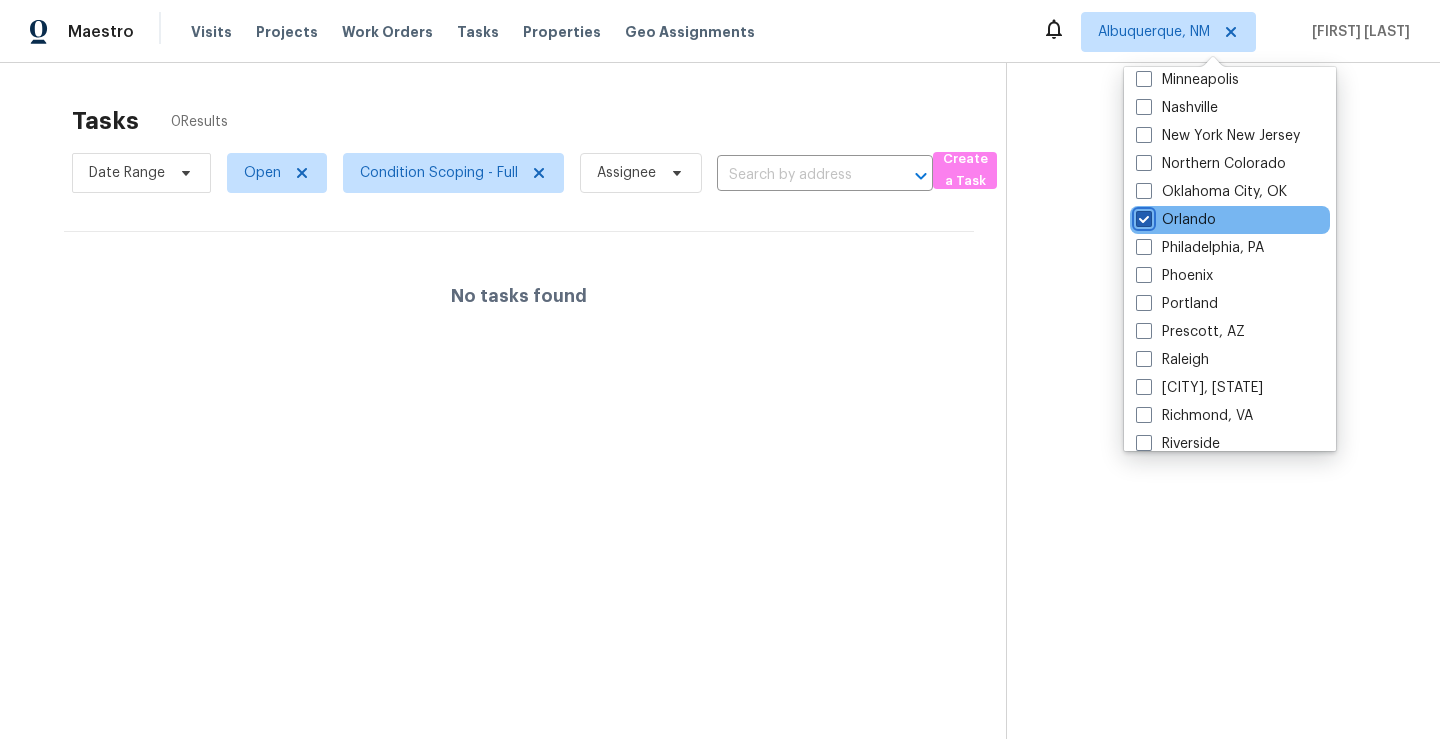 checkbox on "true" 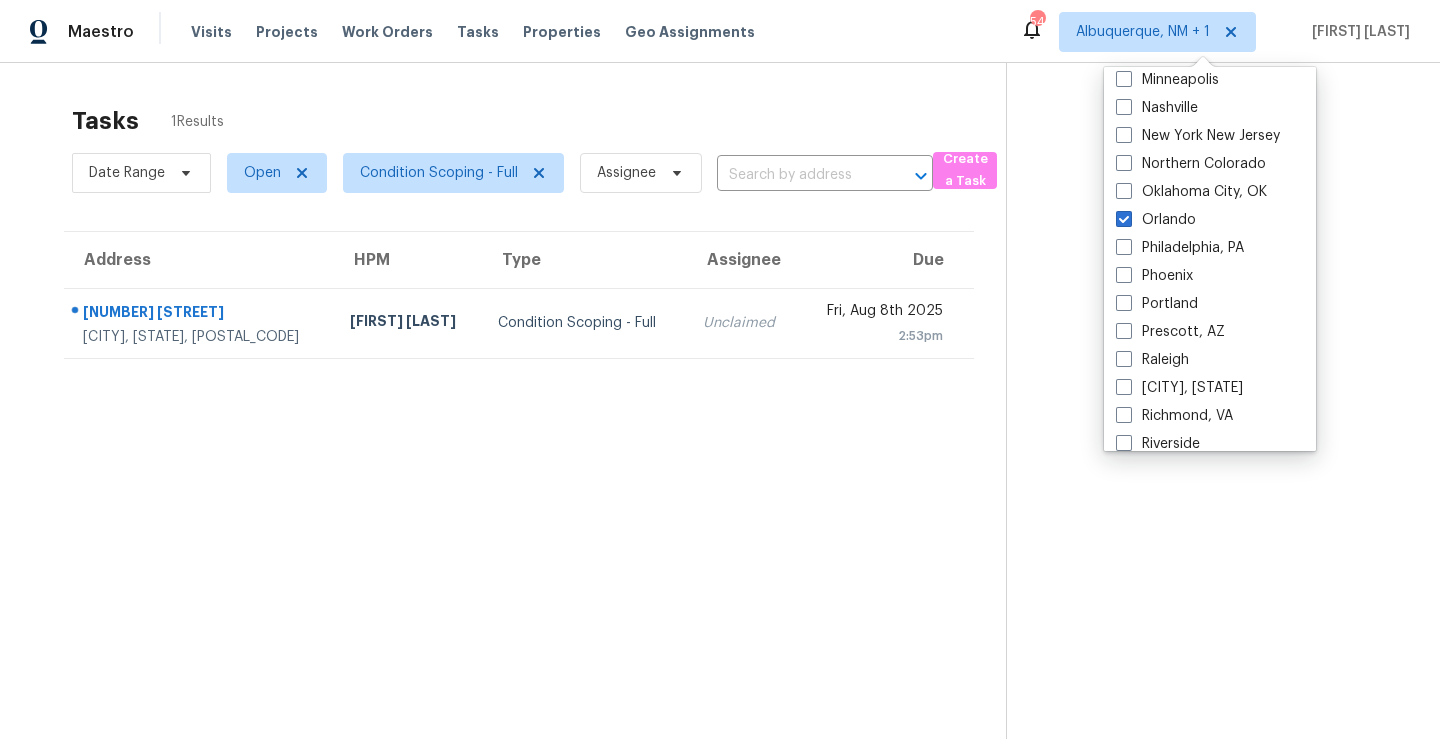 click on "Tasks 1  Results Date Range Open Condition Scoping - Full Assignee ​ Create a Task Address HPM Type Assignee Due [NUMBER] [STREET]   [CITY], [STATE], [POSTAL_CODE] [FIRST] [LAST] Condition Scoping - Full Unclaimed [DATE] [TIME]" at bounding box center (519, 448) 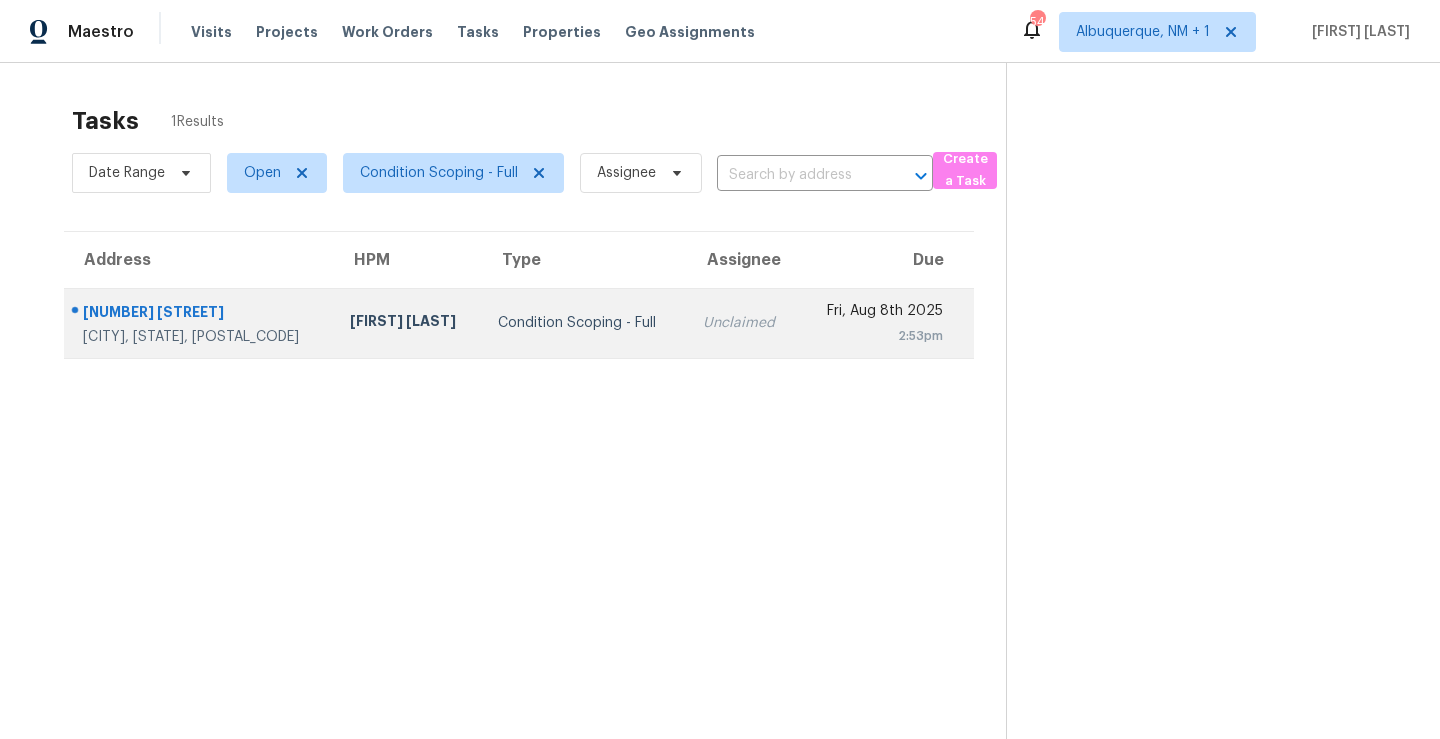 click on "Condition Scoping - Full" at bounding box center [584, 323] 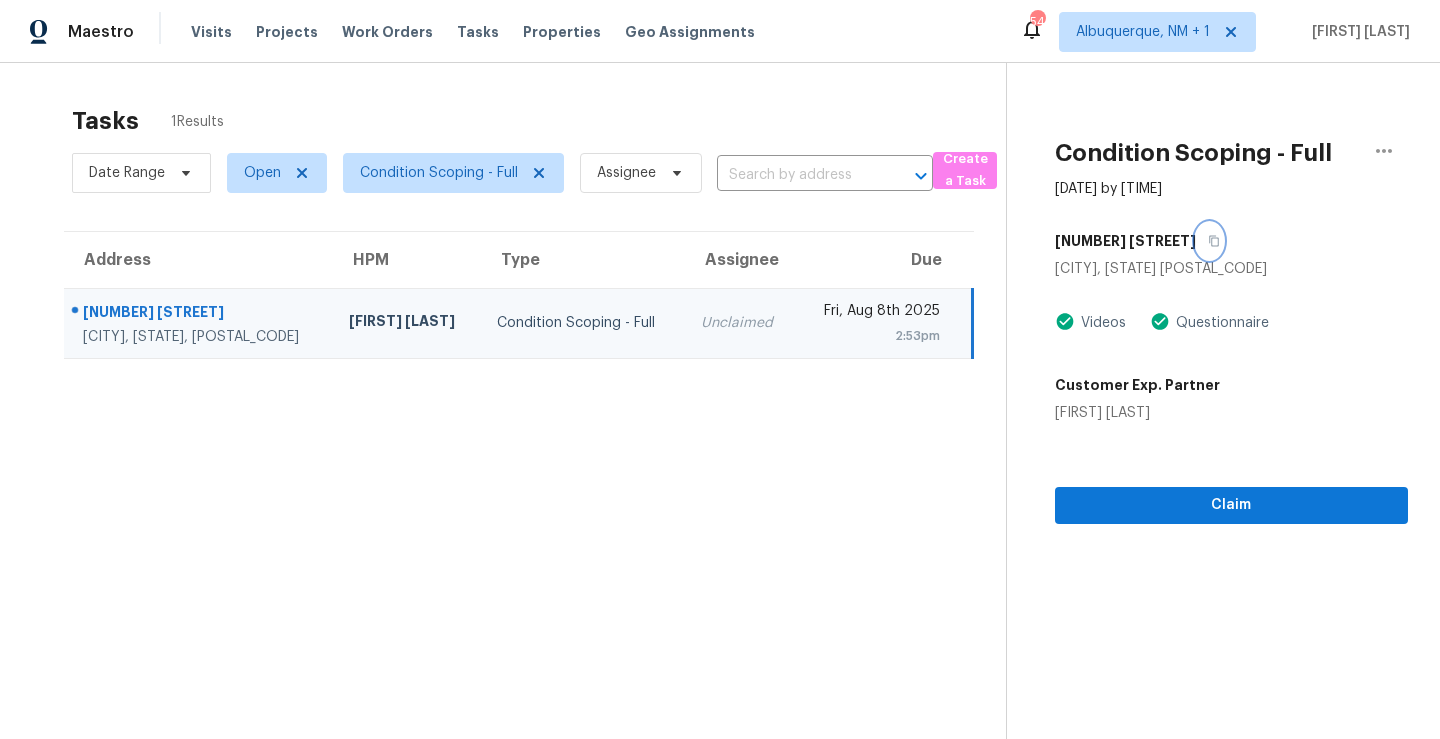 click 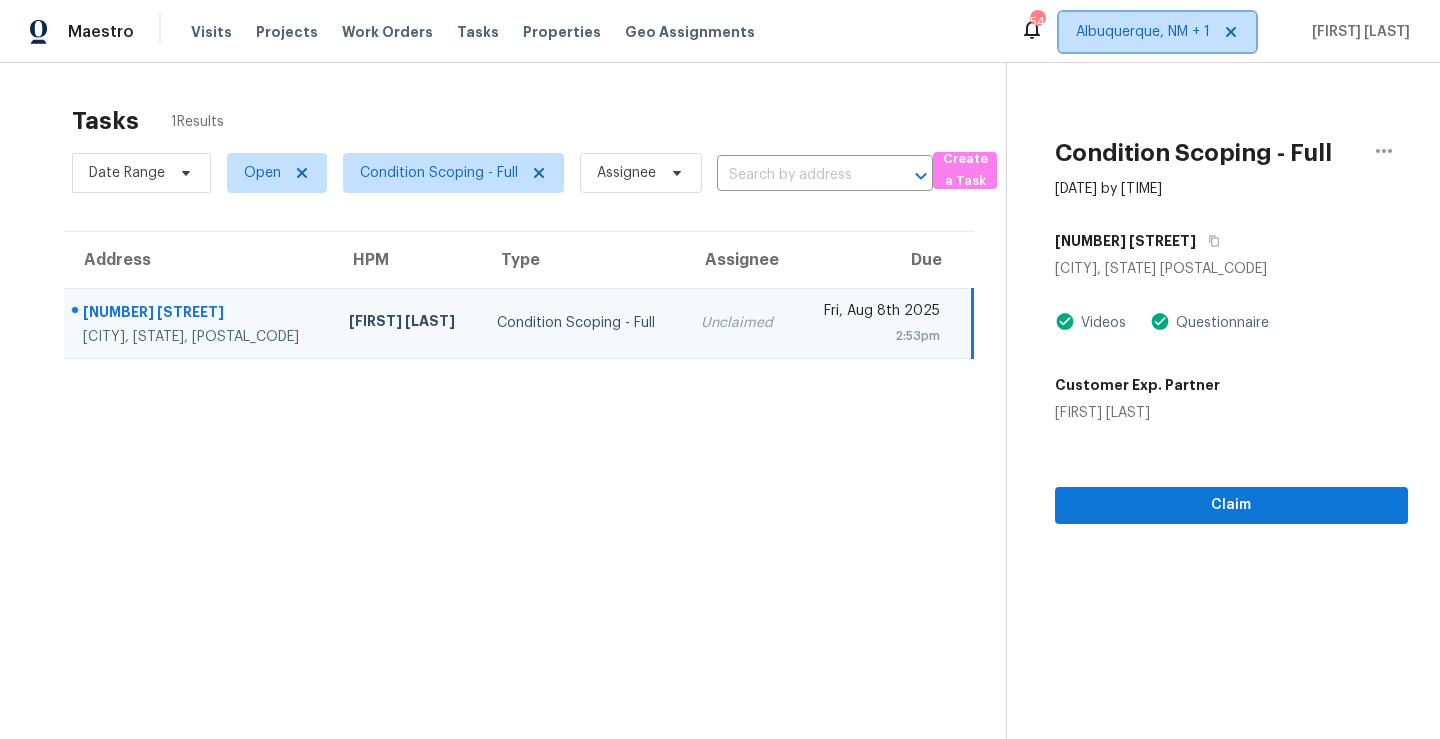 click on "Albuquerque, NM + 1" at bounding box center (1143, 32) 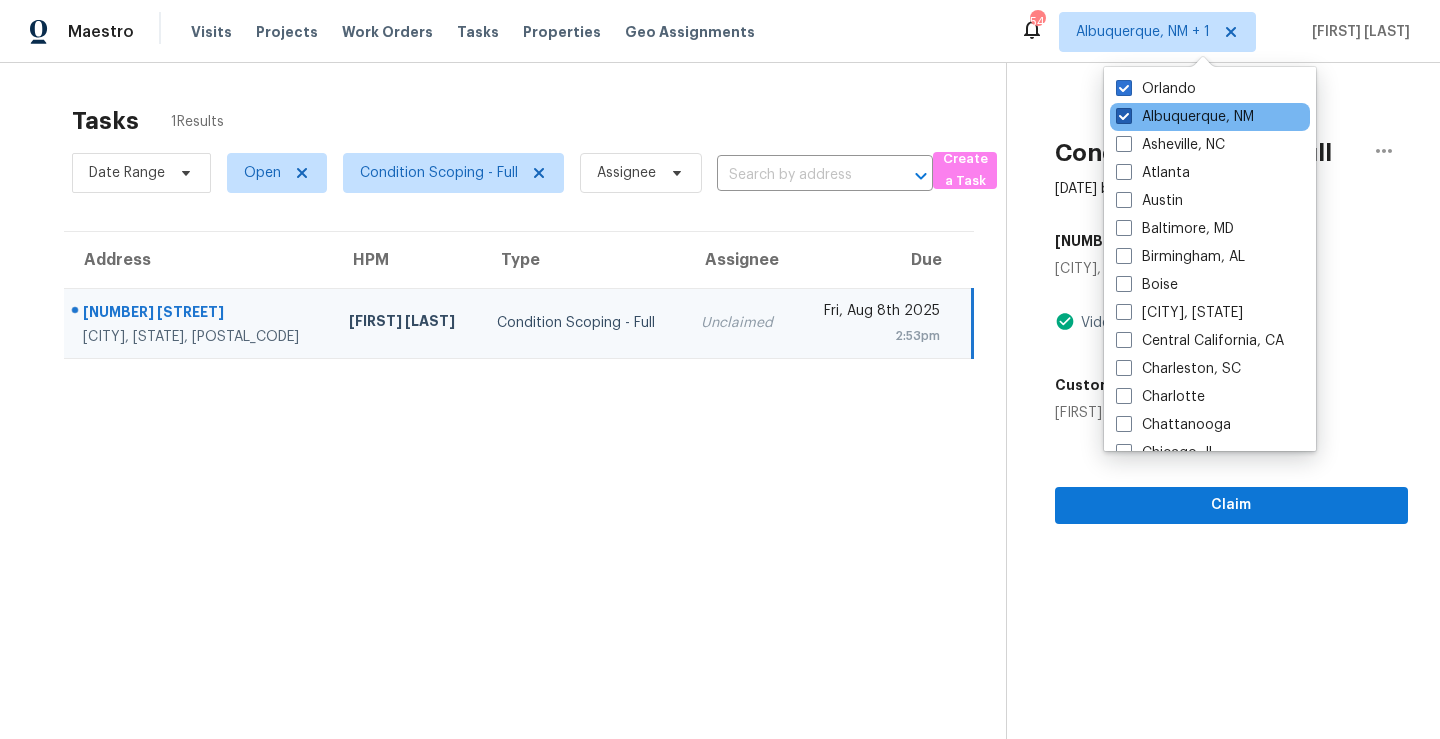 click on "Albuquerque, NM" at bounding box center (1185, 117) 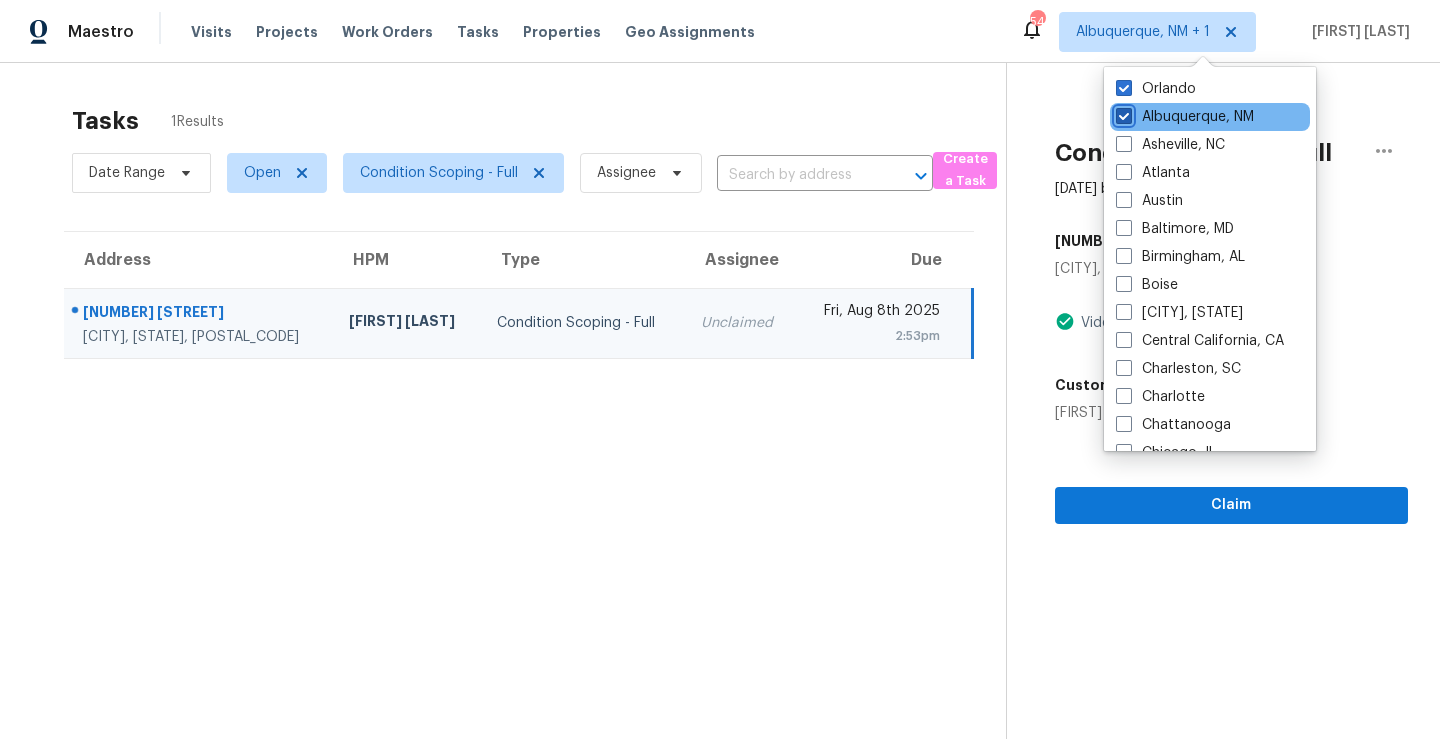 click on "Albuquerque, NM" at bounding box center [1122, 113] 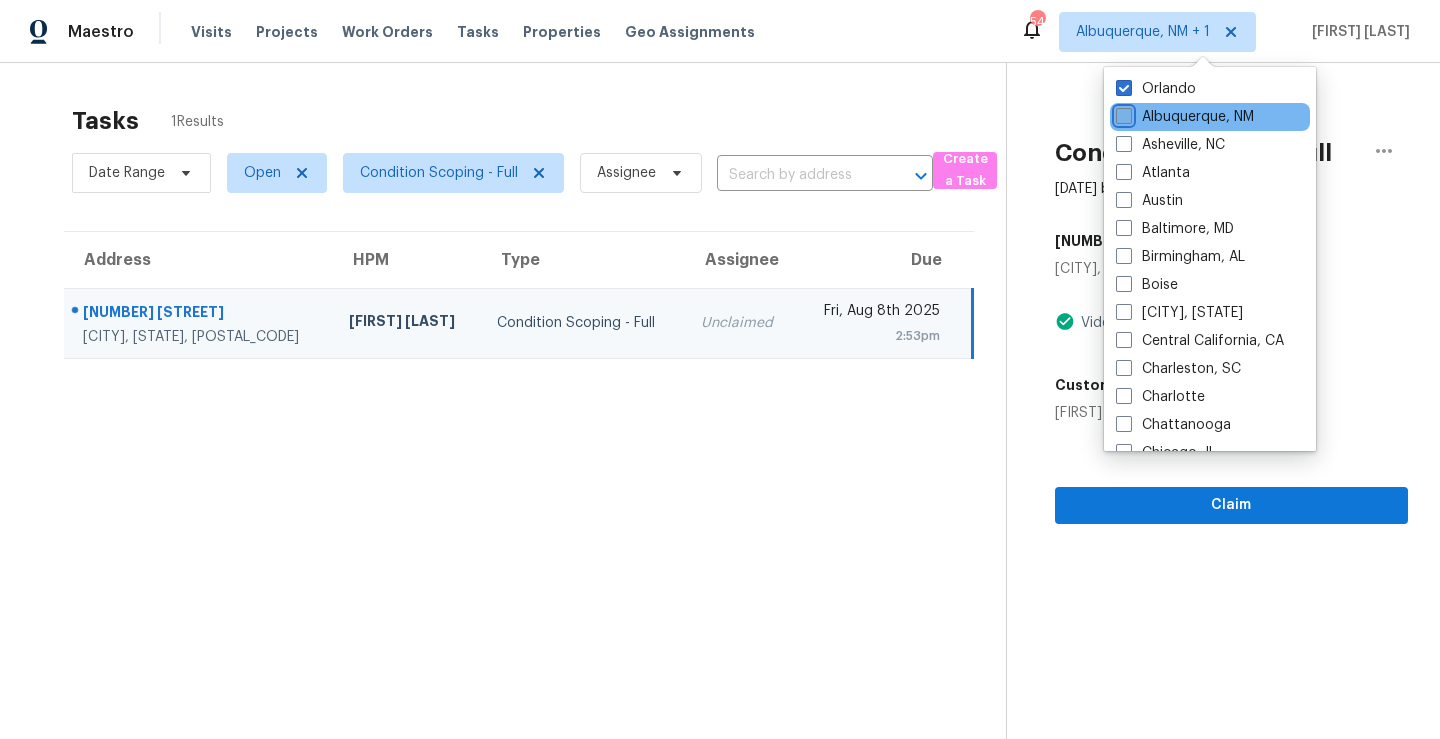 checkbox on "false" 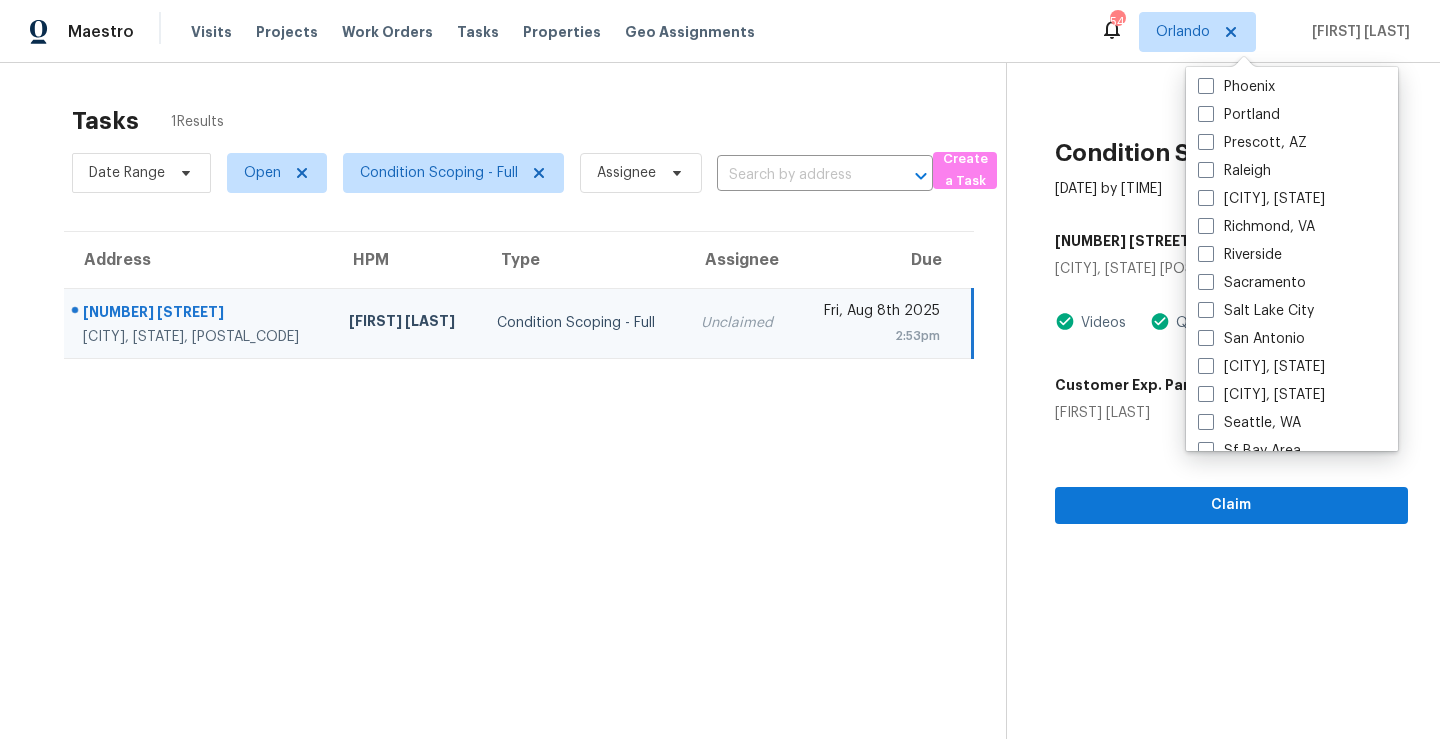 scroll, scrollTop: 1340, scrollLeft: 0, axis: vertical 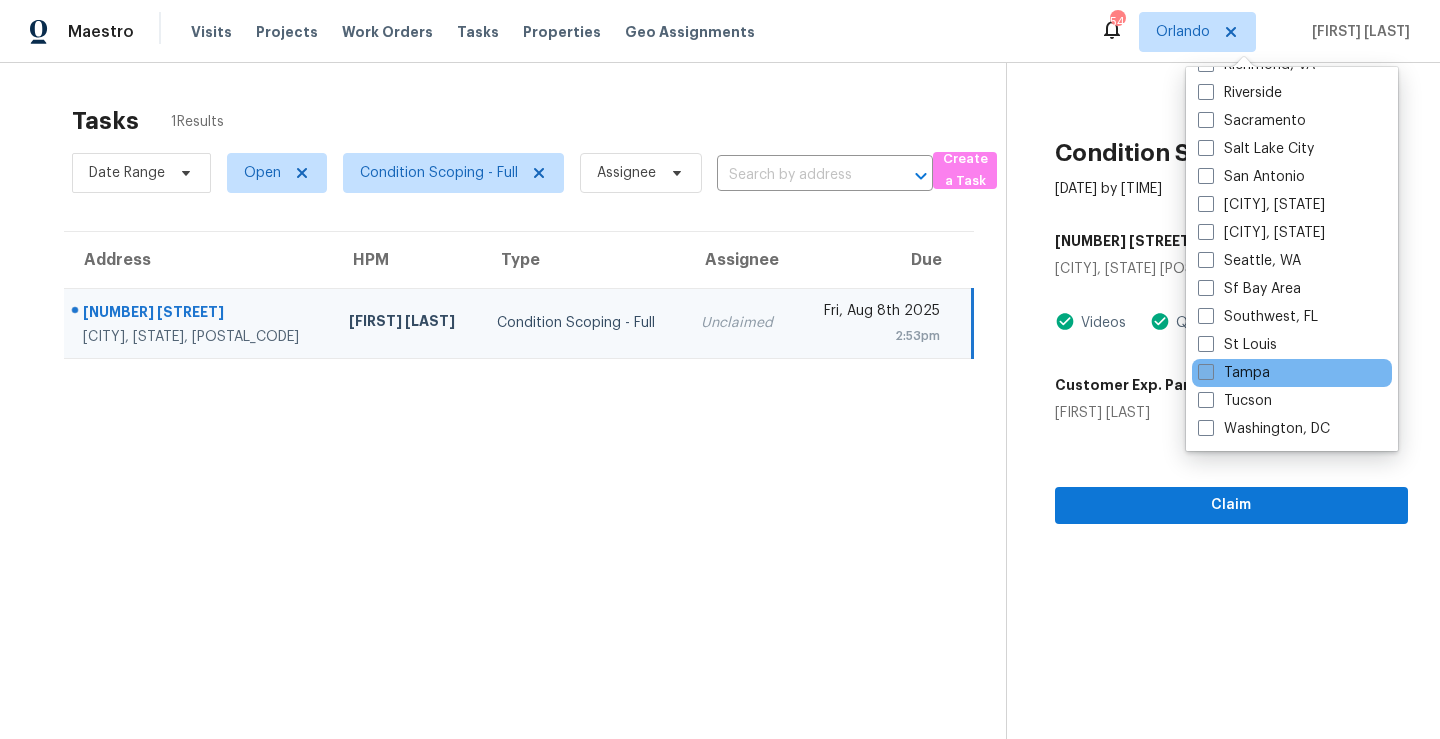 click on "Tampa" at bounding box center [1234, 373] 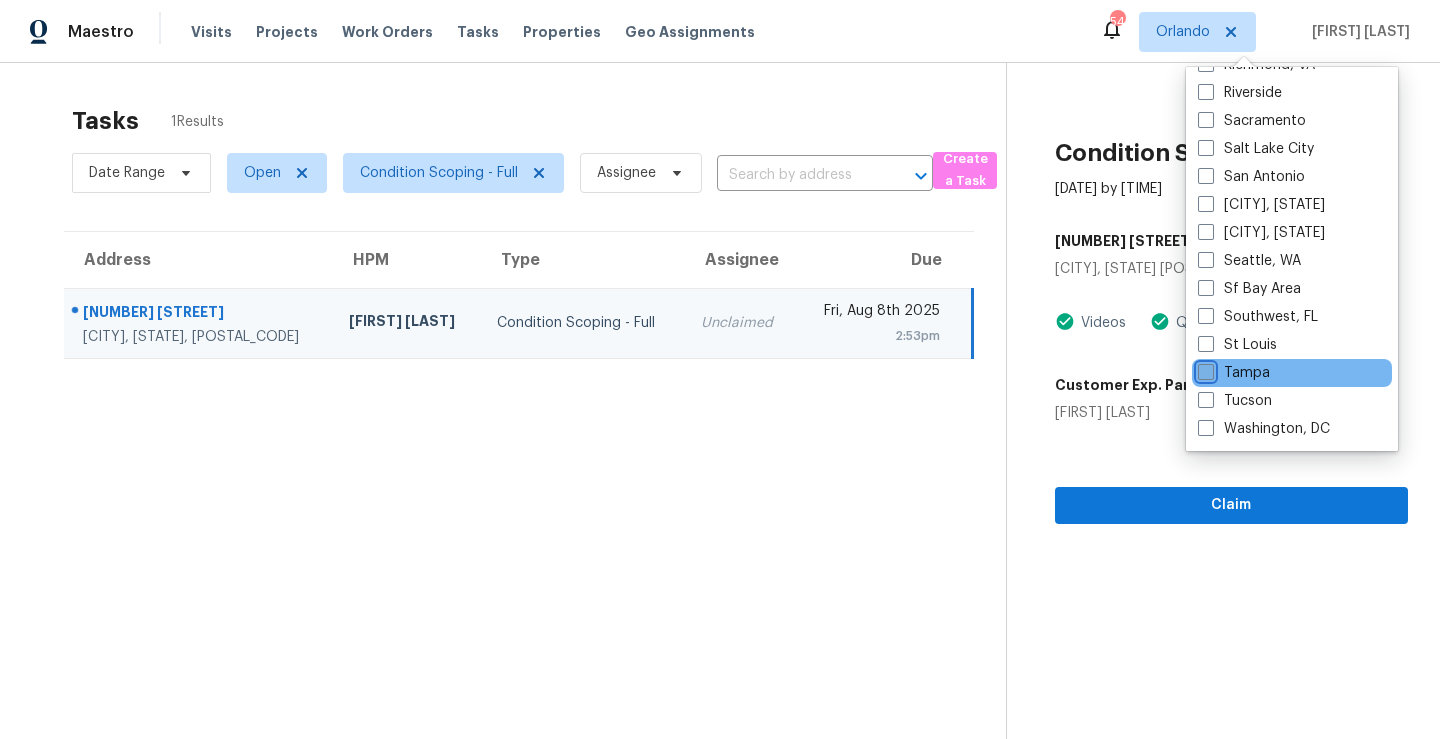 click on "Tampa" at bounding box center [1204, 369] 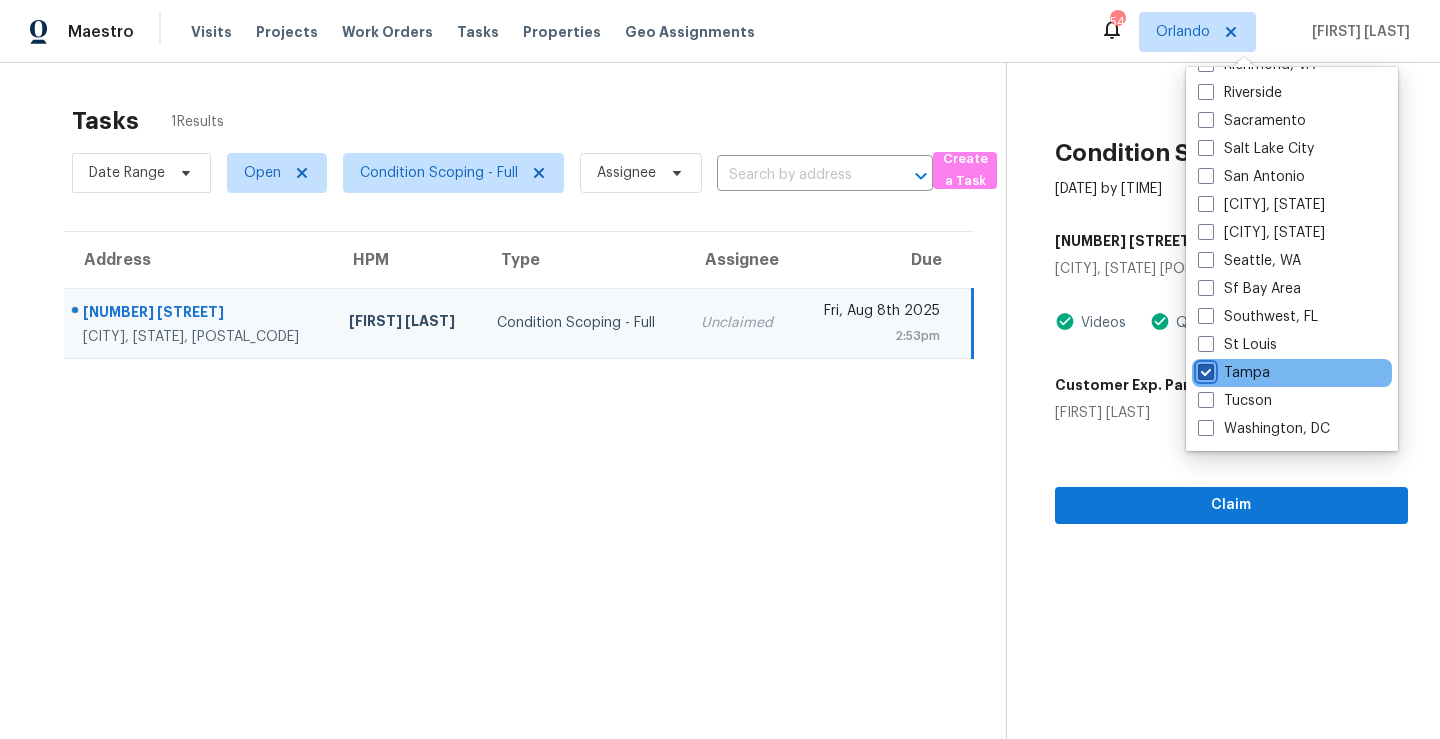 checkbox on "true" 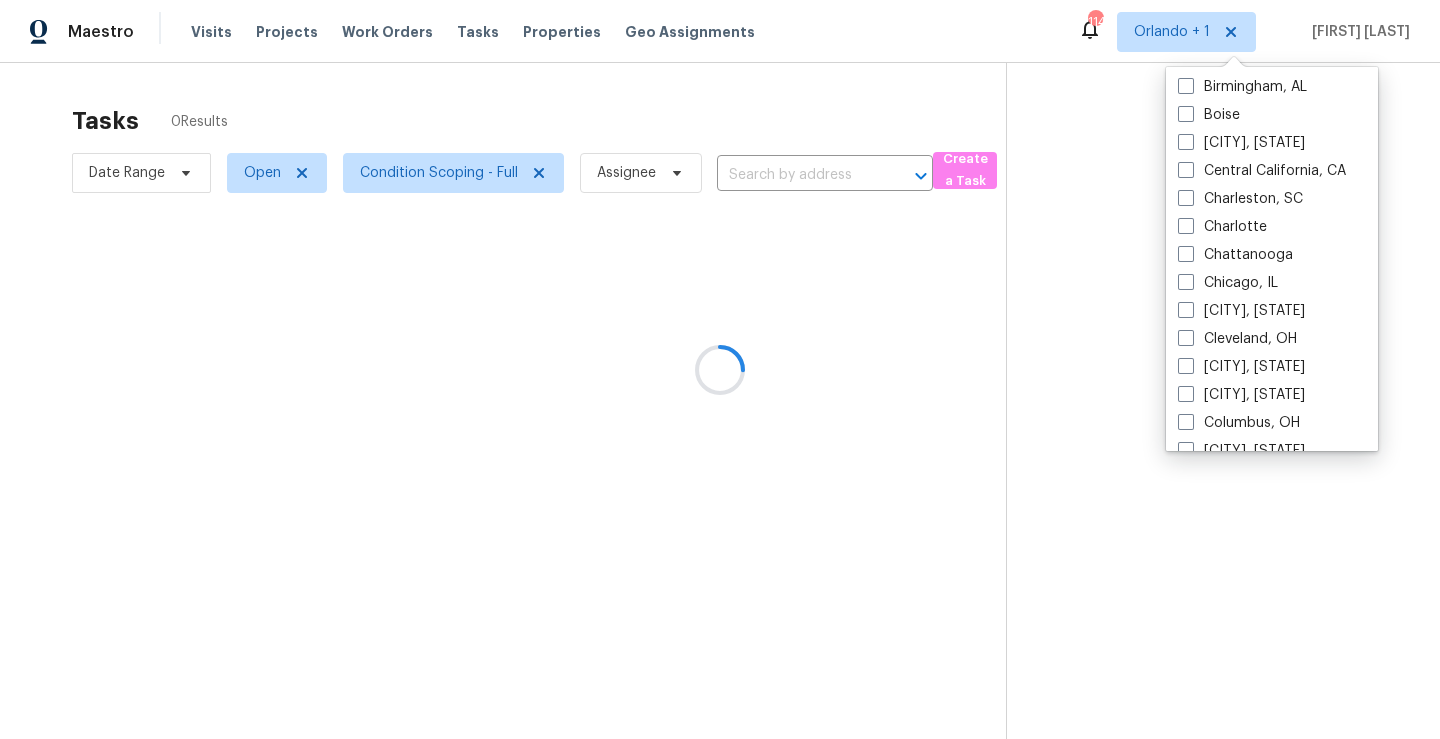 scroll, scrollTop: 0, scrollLeft: 0, axis: both 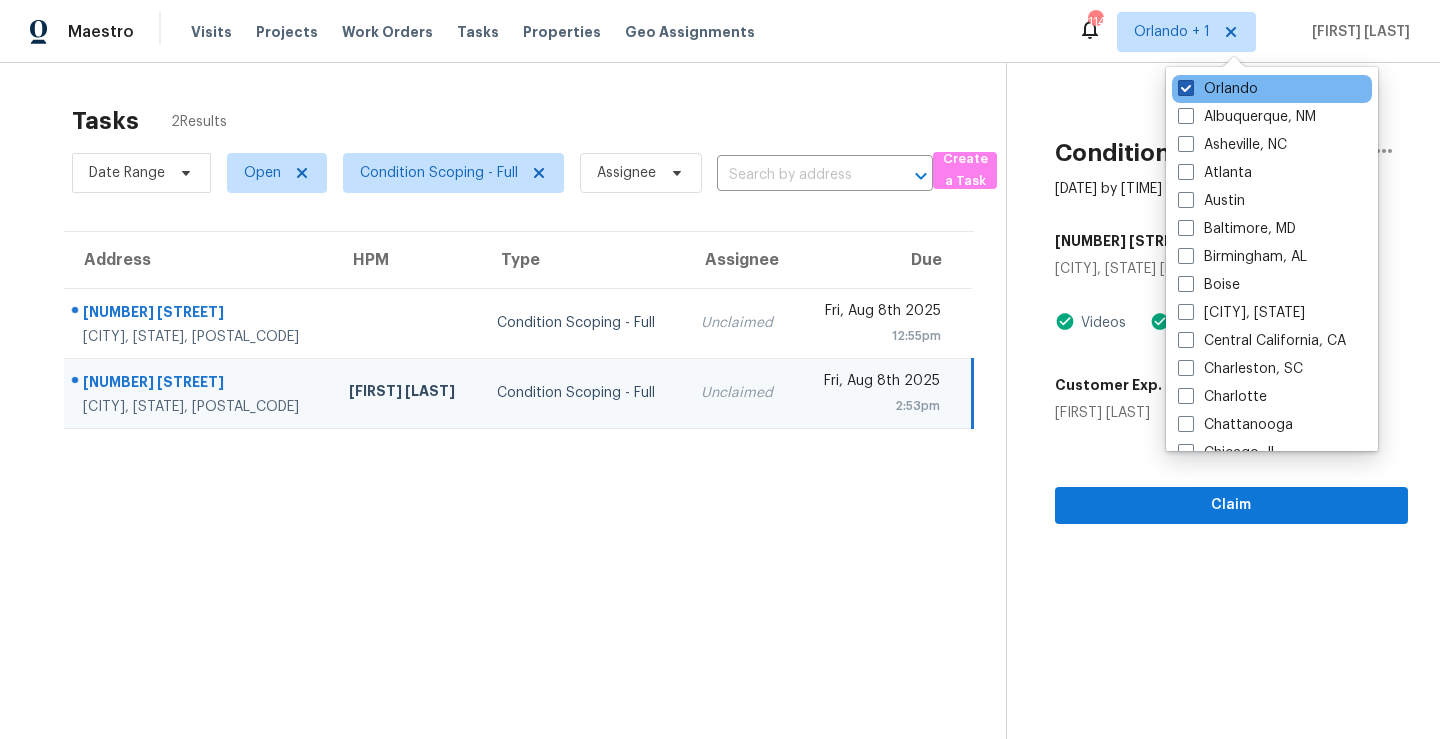 click on "Orlando" at bounding box center [1218, 89] 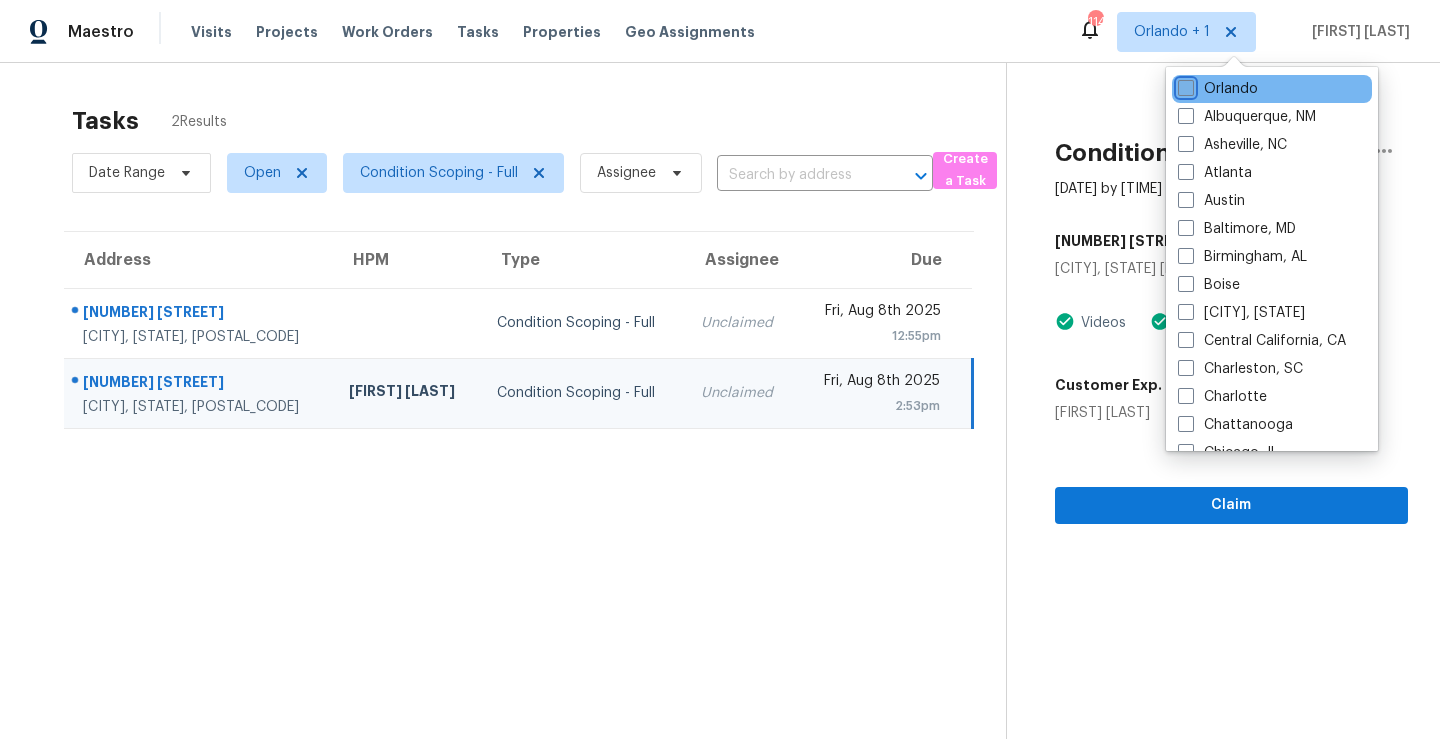 checkbox on "false" 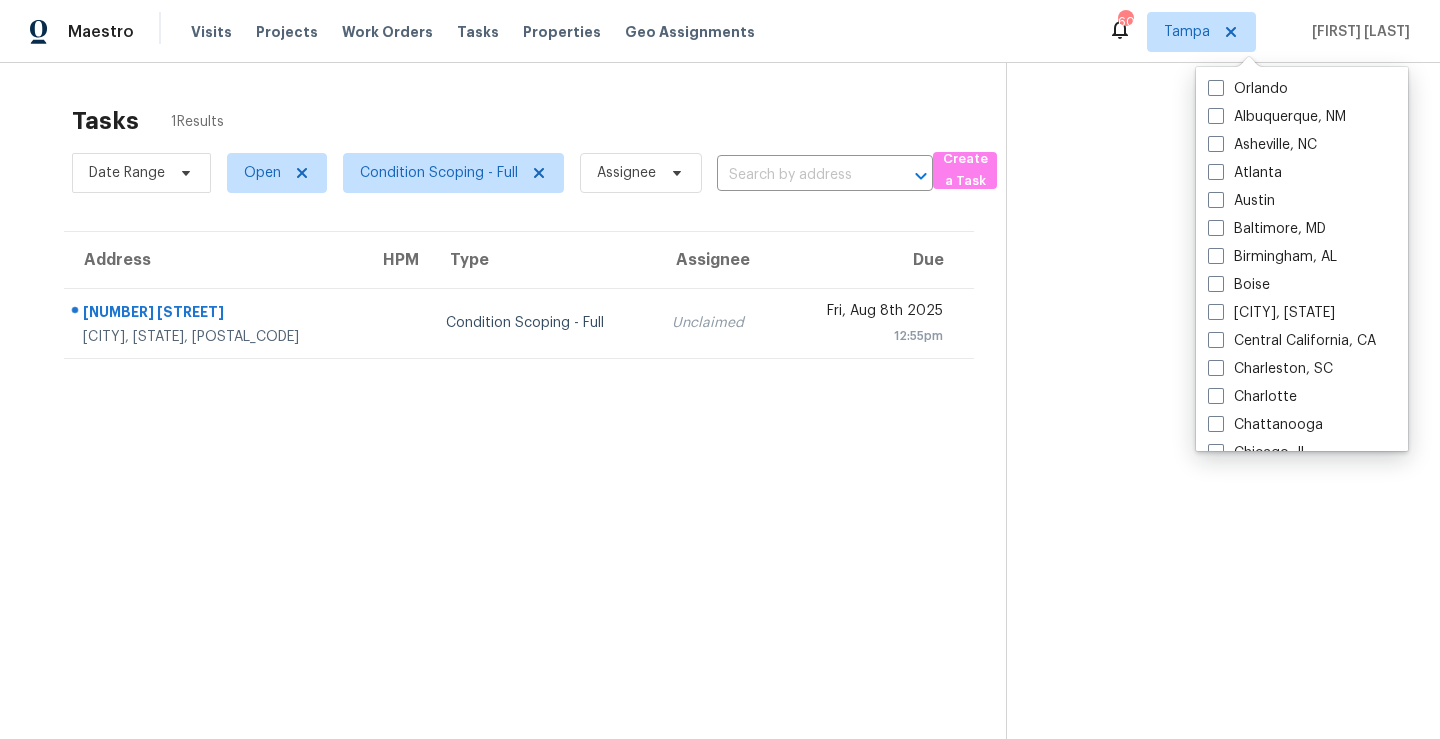 click at bounding box center [1207, 432] 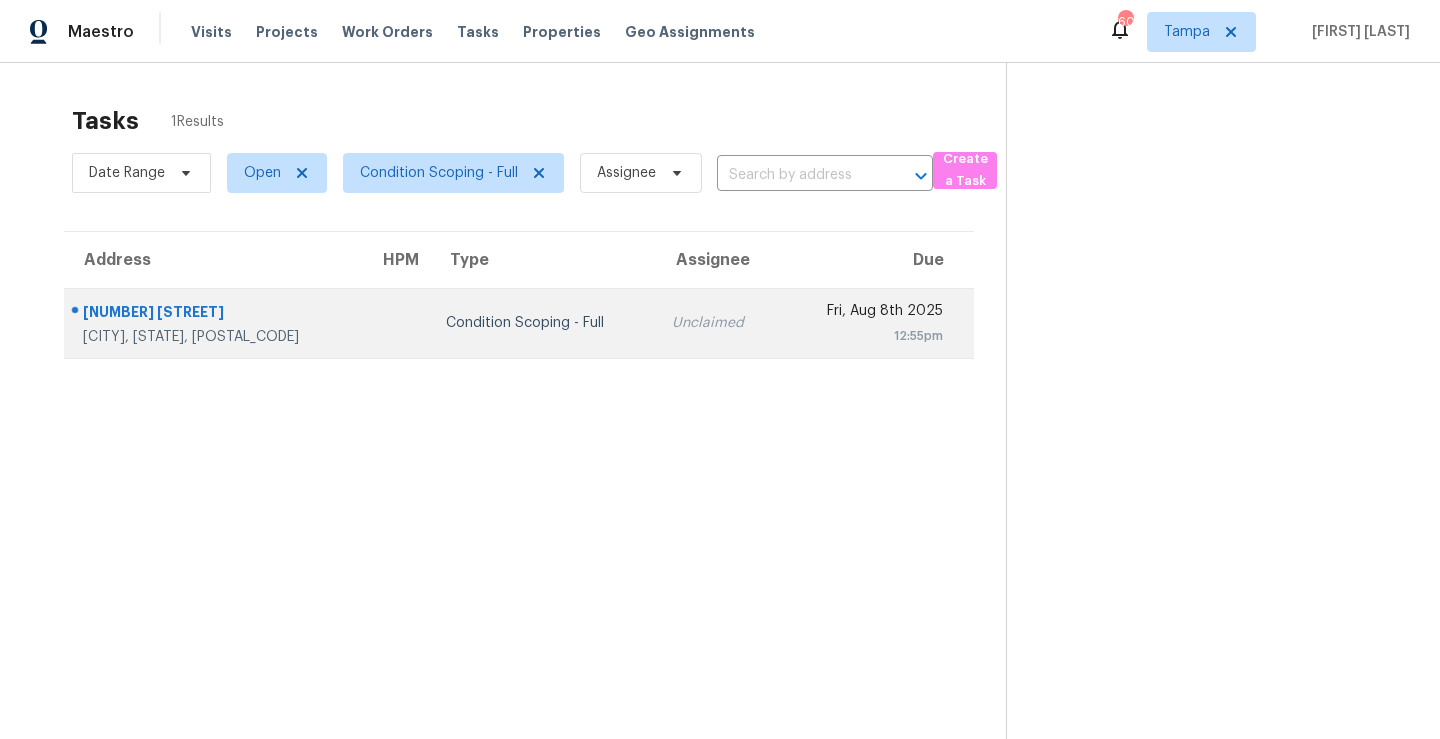 click on "Condition Scoping - Full" at bounding box center [543, 323] 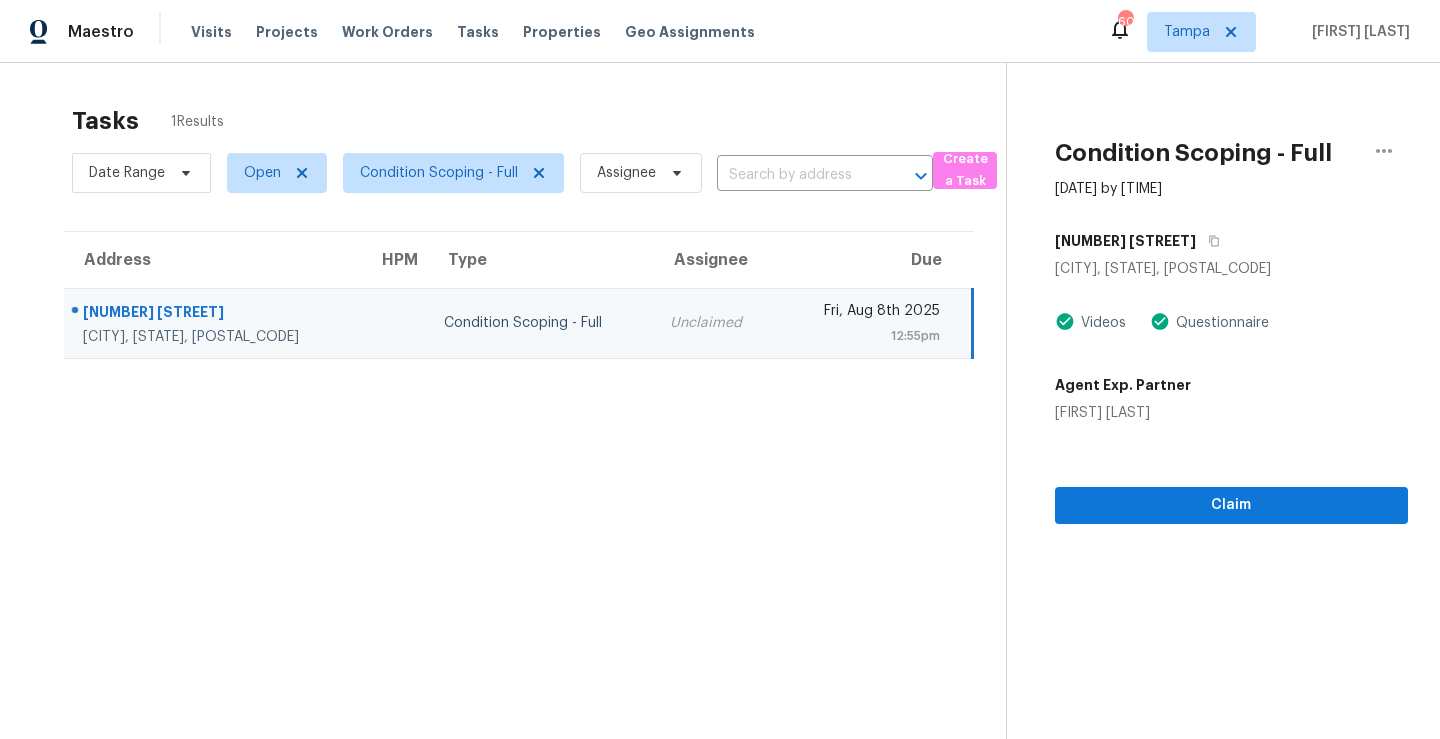 click on "Tasks 1  Results" at bounding box center (539, 121) 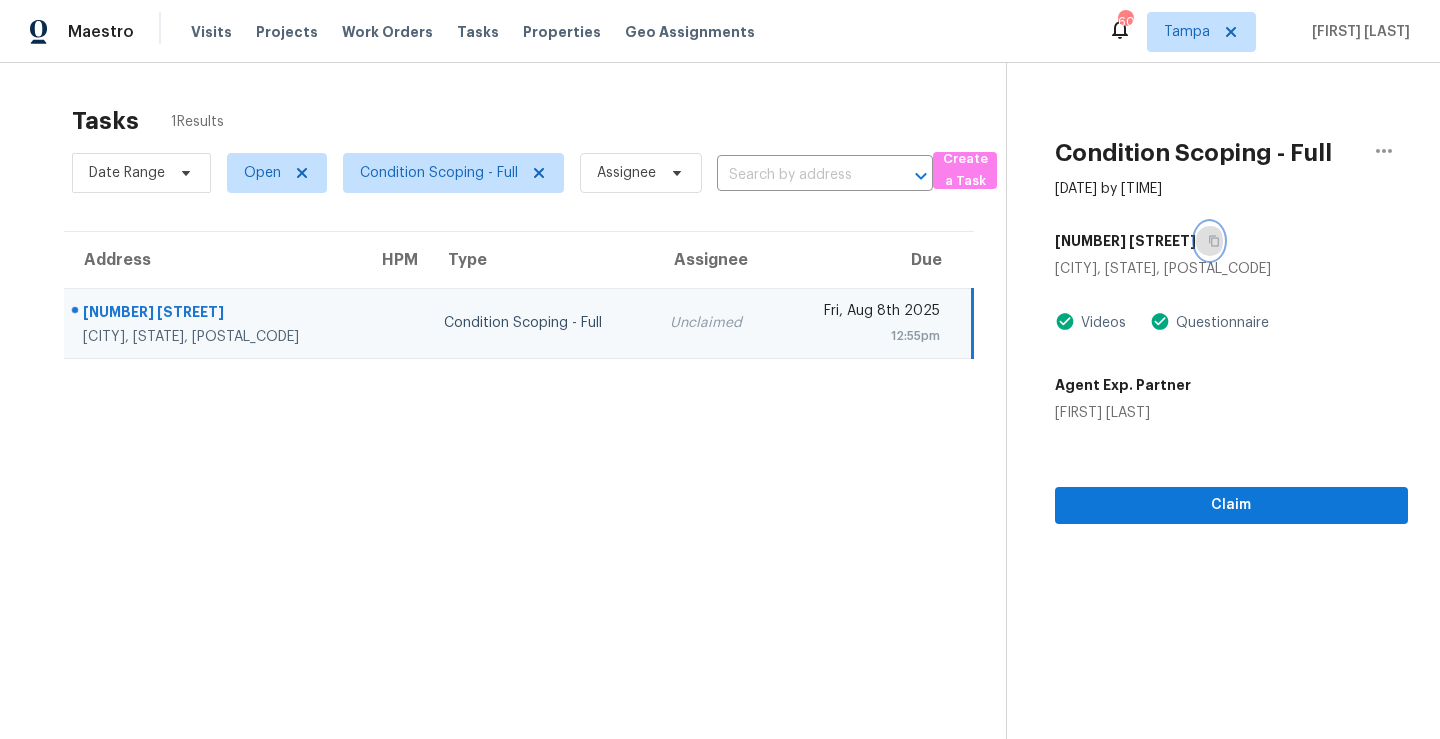click 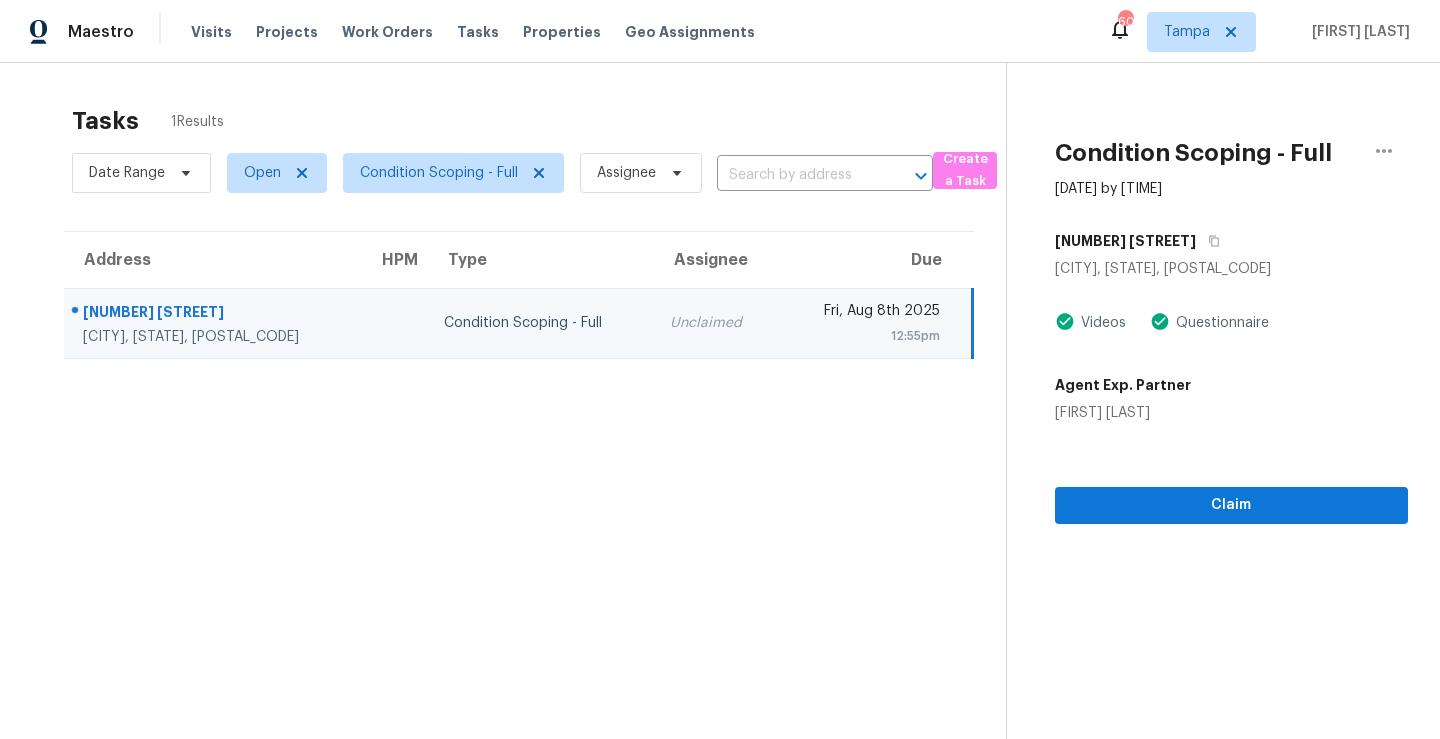 click on "Tasks 1  Results Date Range Open Condition Scoping - Full Assignee ​ Create a Task Address HPM Type Assignee Due [NUMBER] [STREET]   [CITY], [STATE], [POSTAL_CODE] Condition Scoping - Full Unclaimed [DATE] [TIME]" at bounding box center (519, 448) 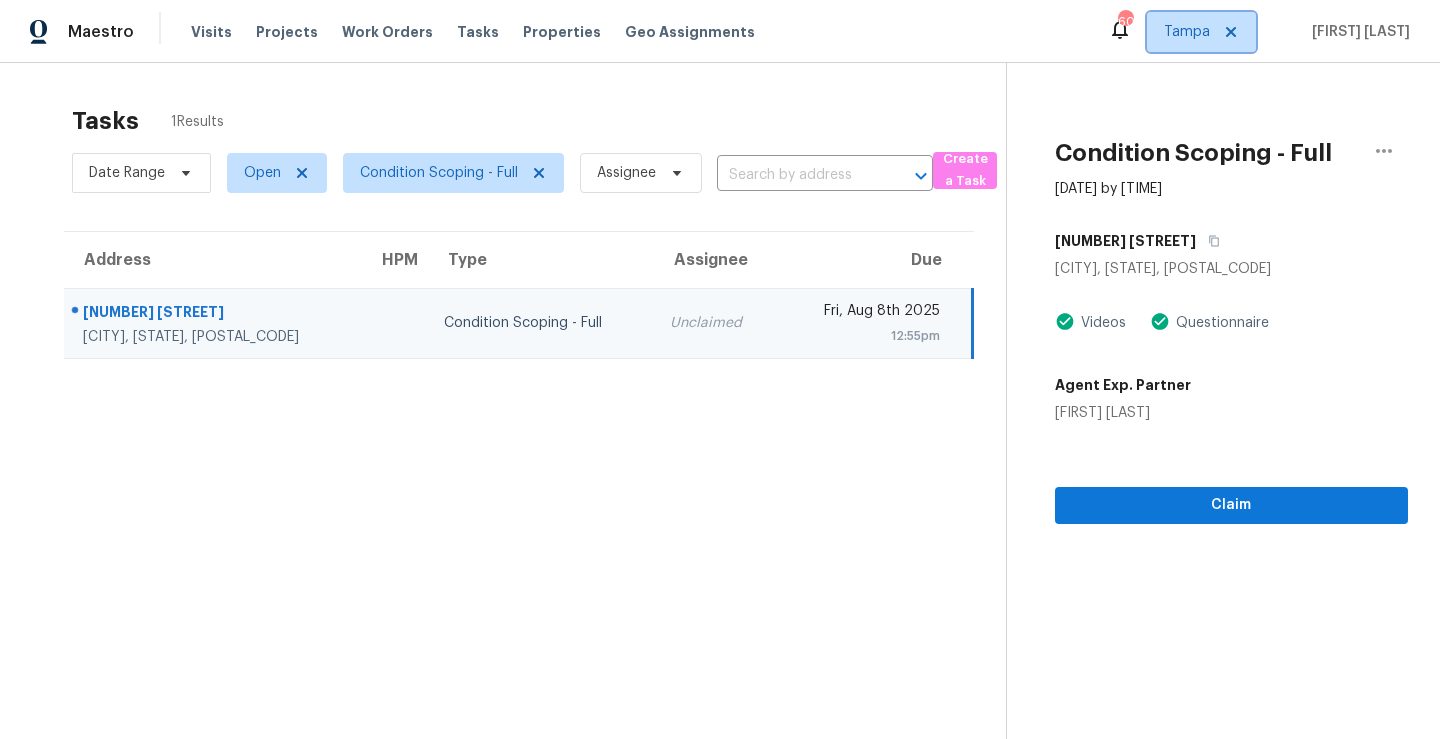 click on "Tampa" at bounding box center (1187, 32) 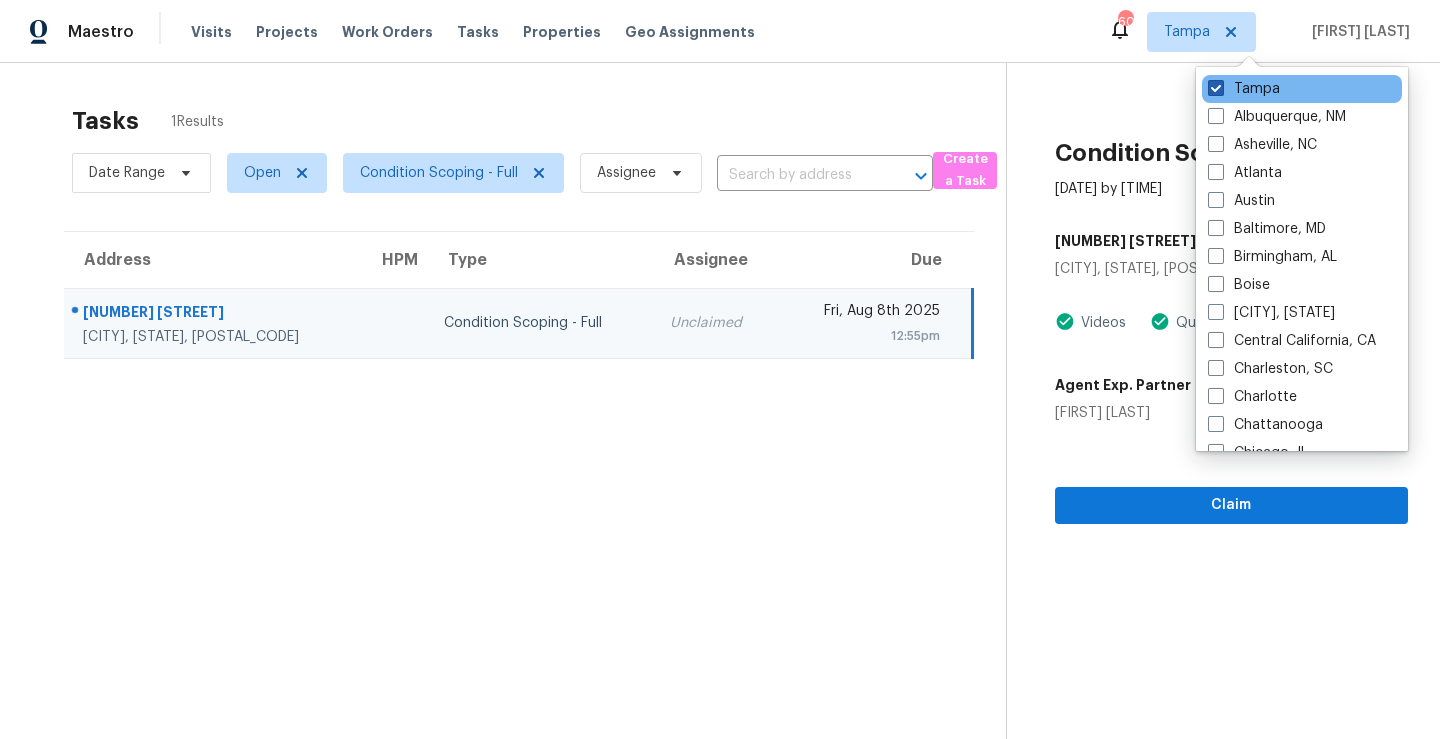 click on "Tampa" at bounding box center (1244, 89) 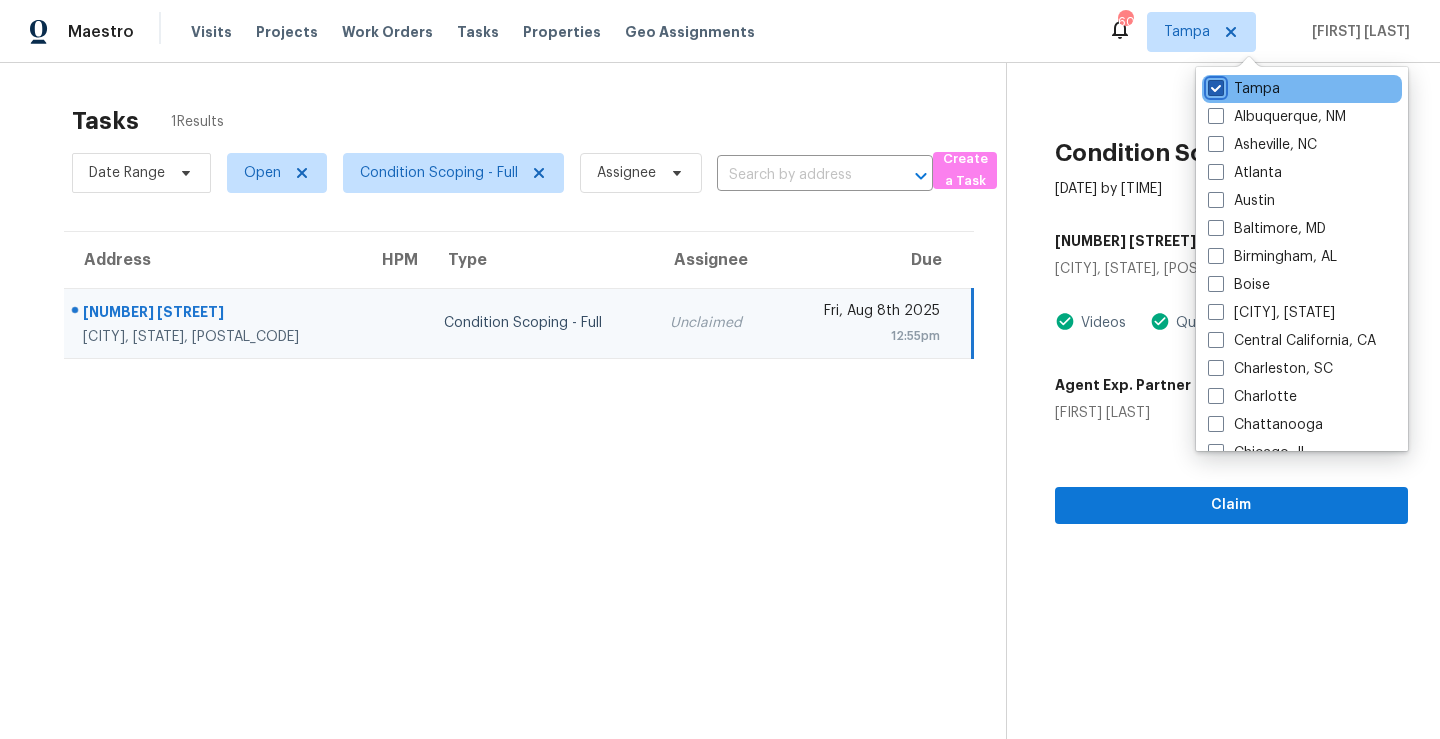 click on "Tampa" at bounding box center [1214, 85] 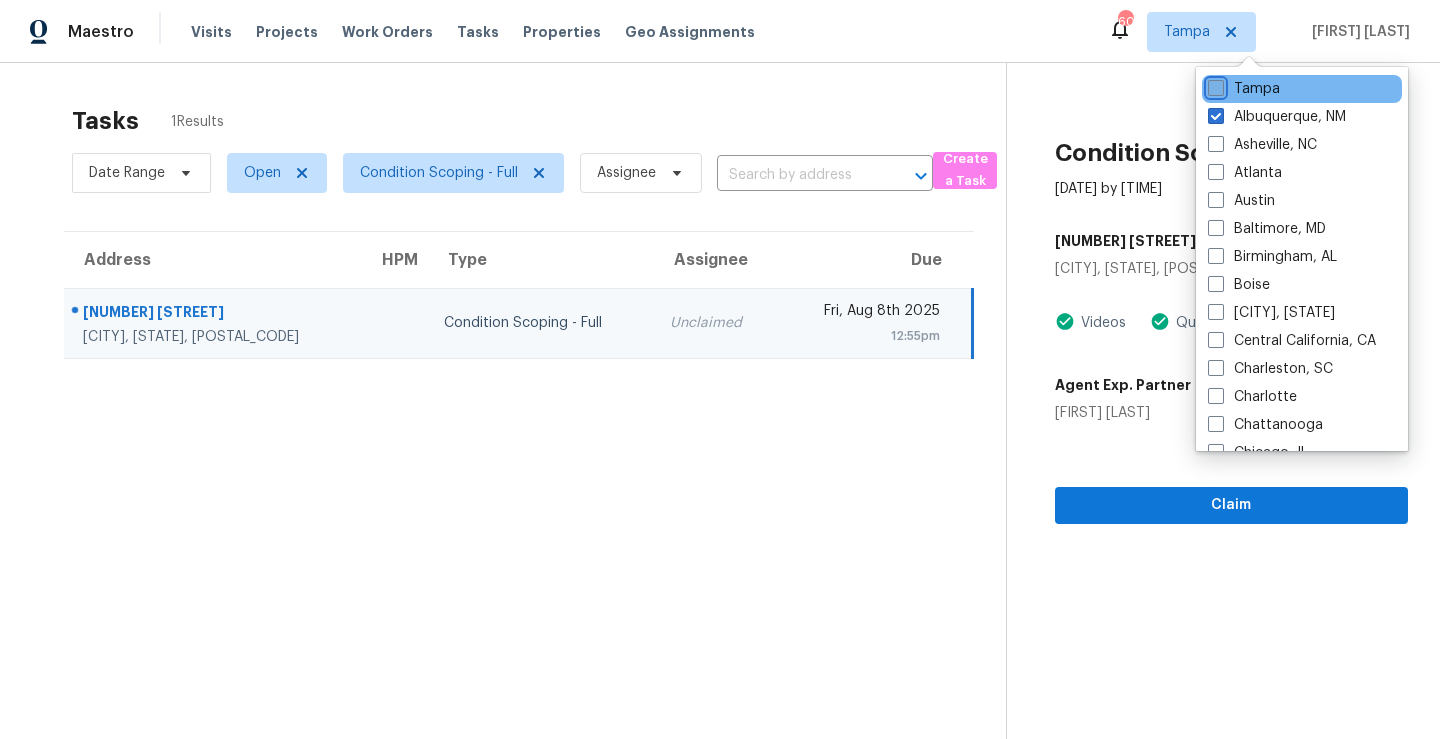checkbox on "false" 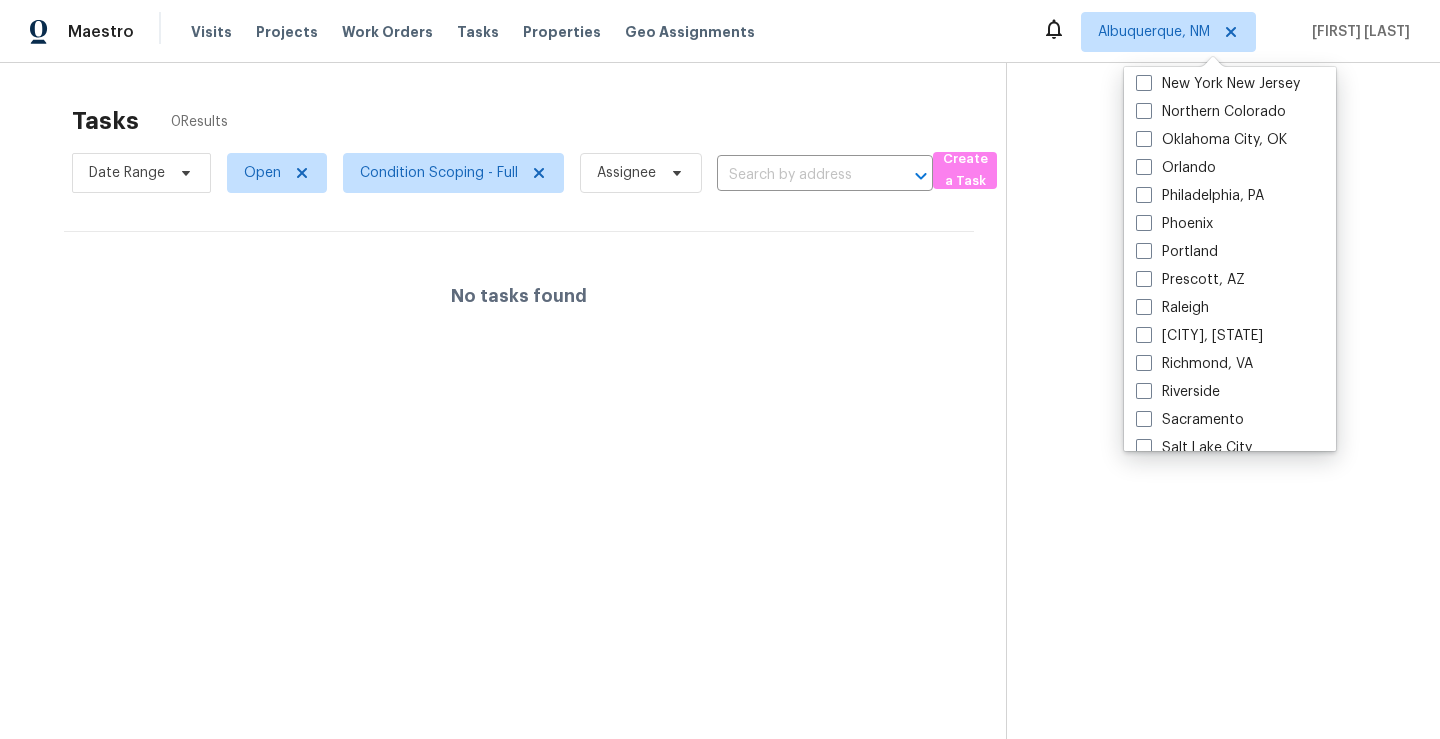 scroll, scrollTop: 1026, scrollLeft: 0, axis: vertical 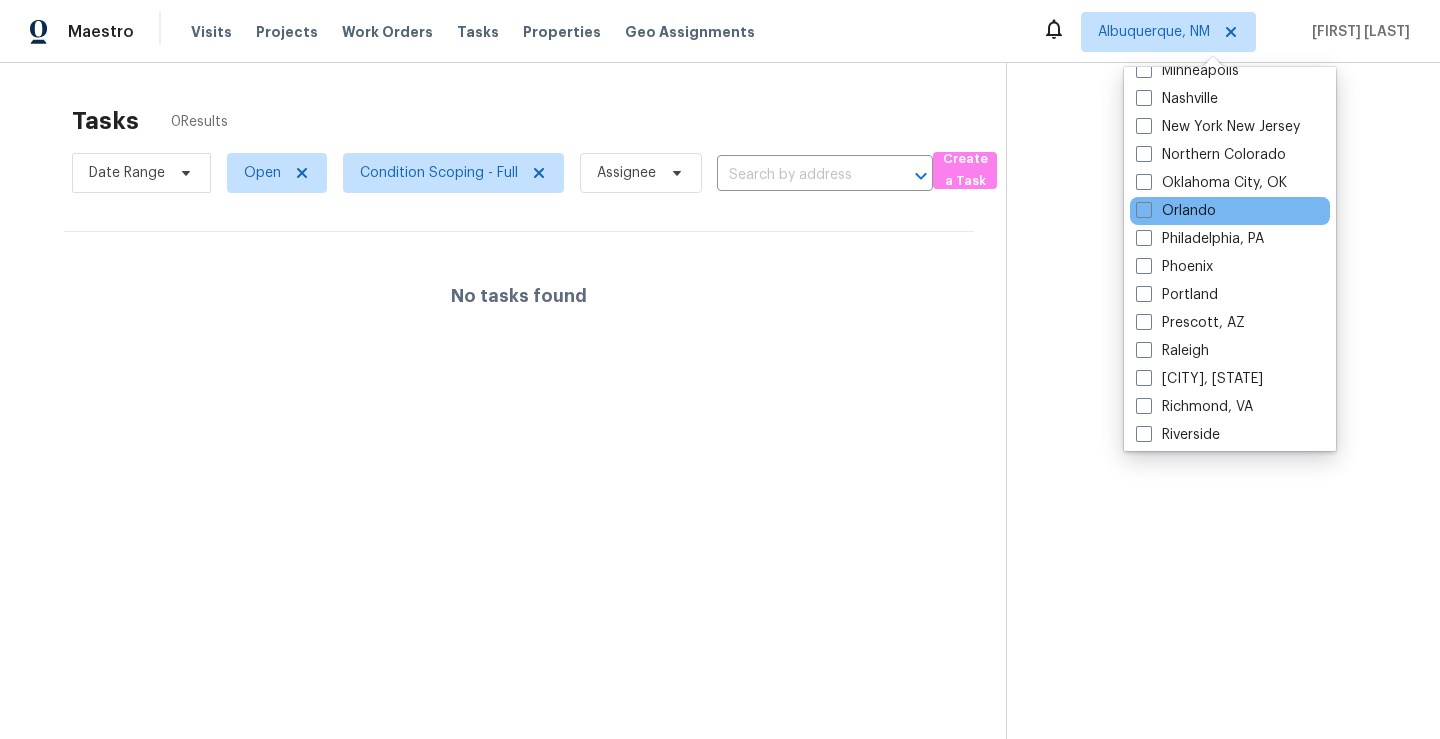 click on "Orlando" at bounding box center (1230, 211) 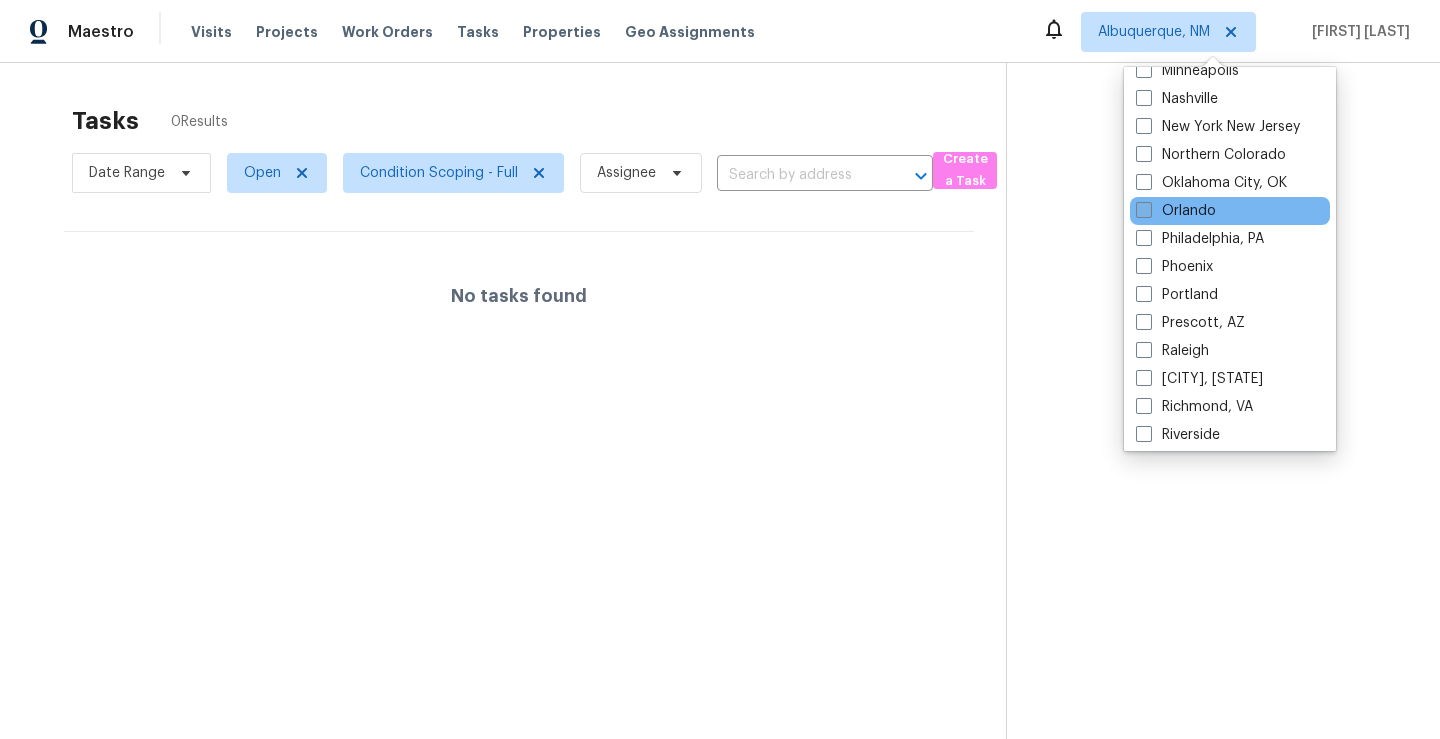 click on "Orlando" at bounding box center (1176, 211) 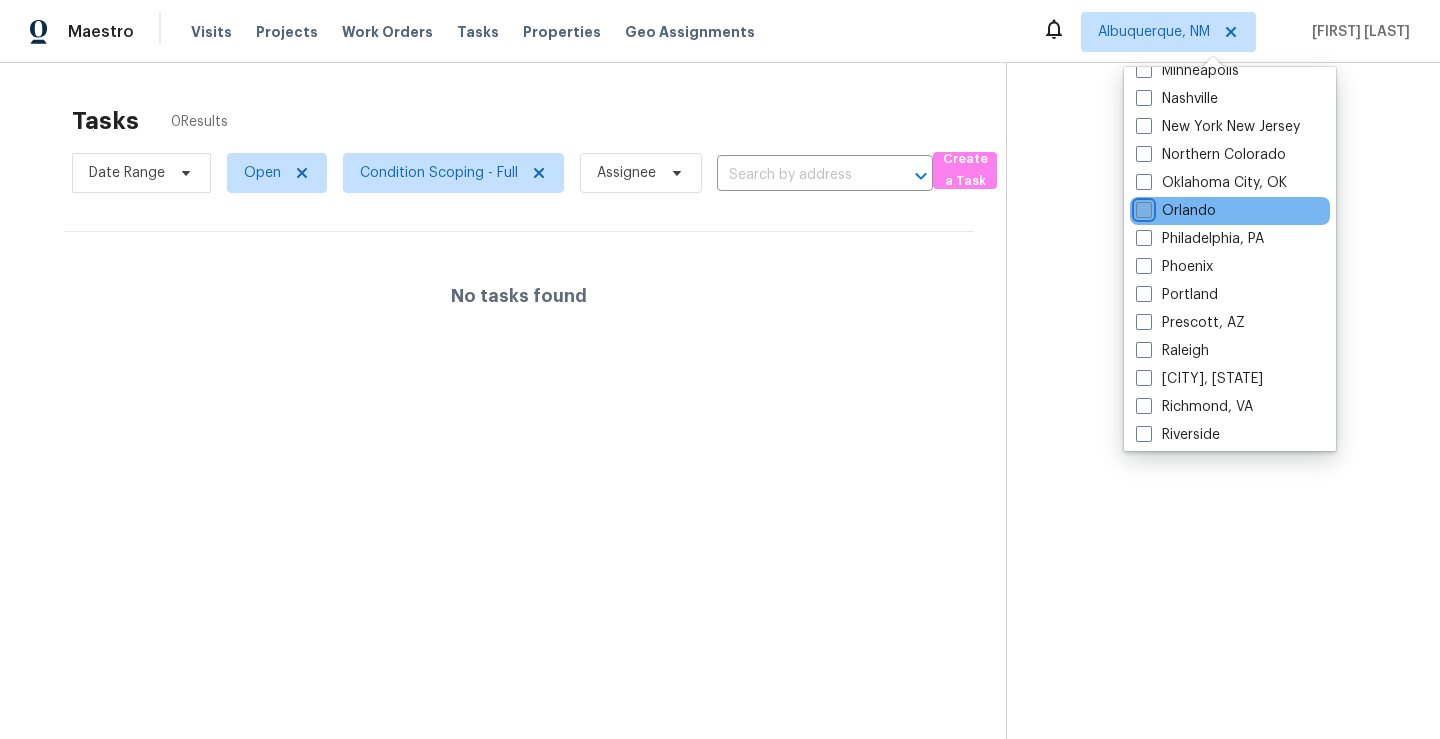 click on "Orlando" at bounding box center [1142, 207] 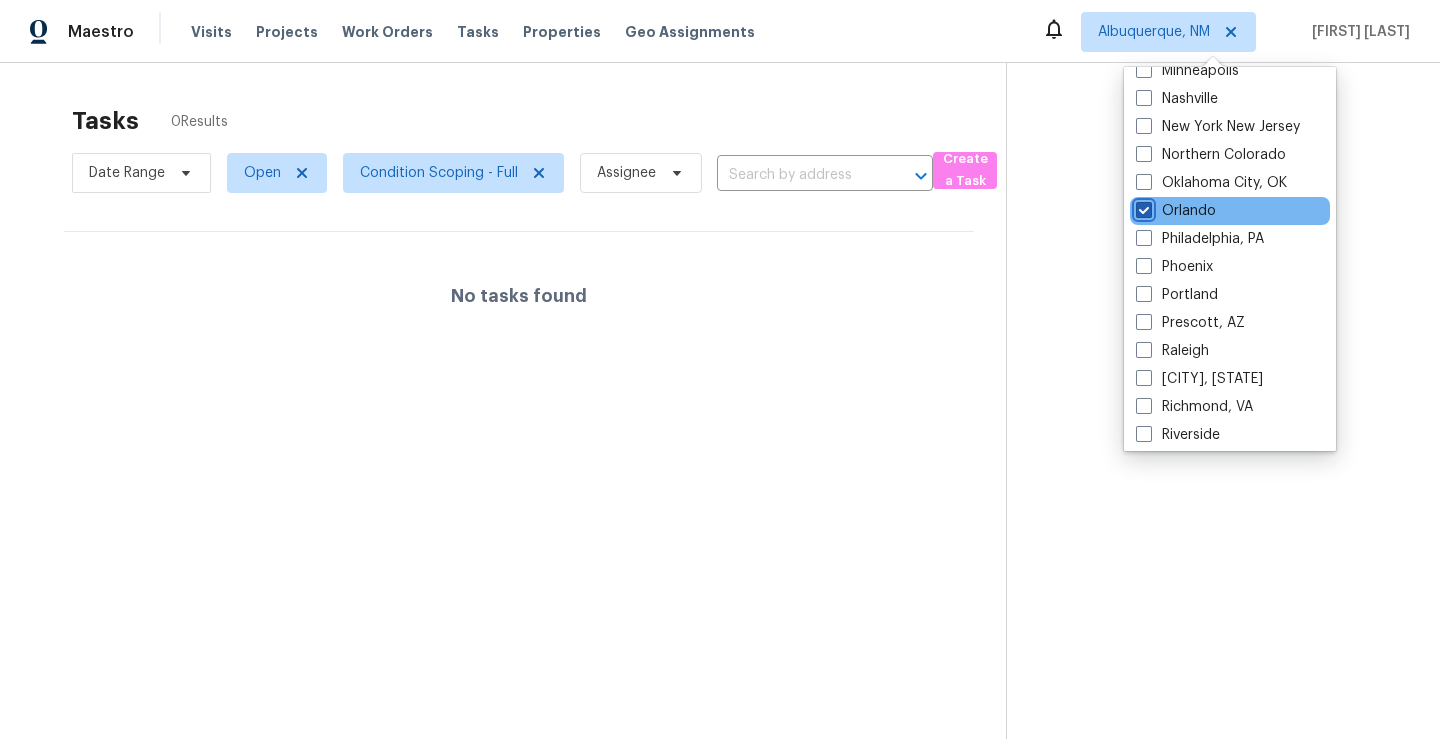 checkbox on "true" 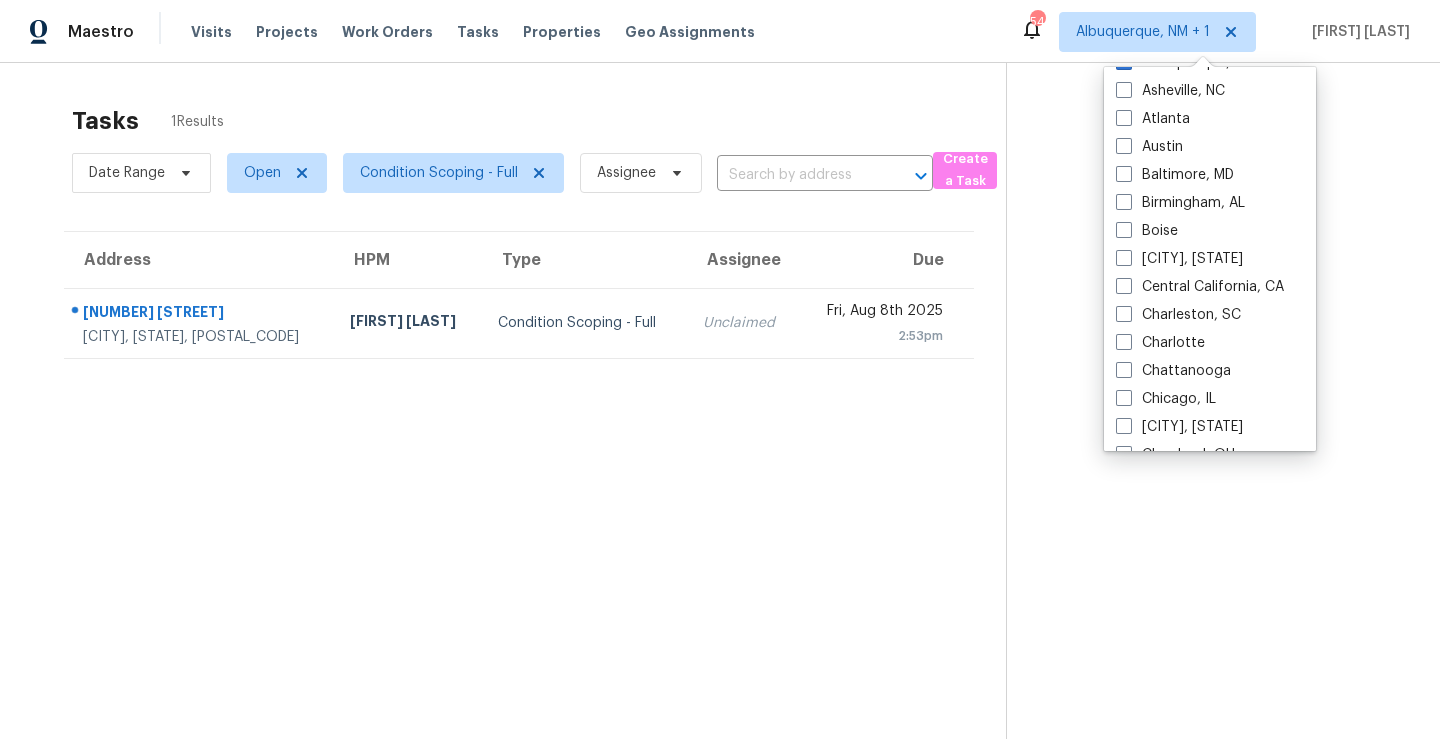 scroll, scrollTop: 0, scrollLeft: 0, axis: both 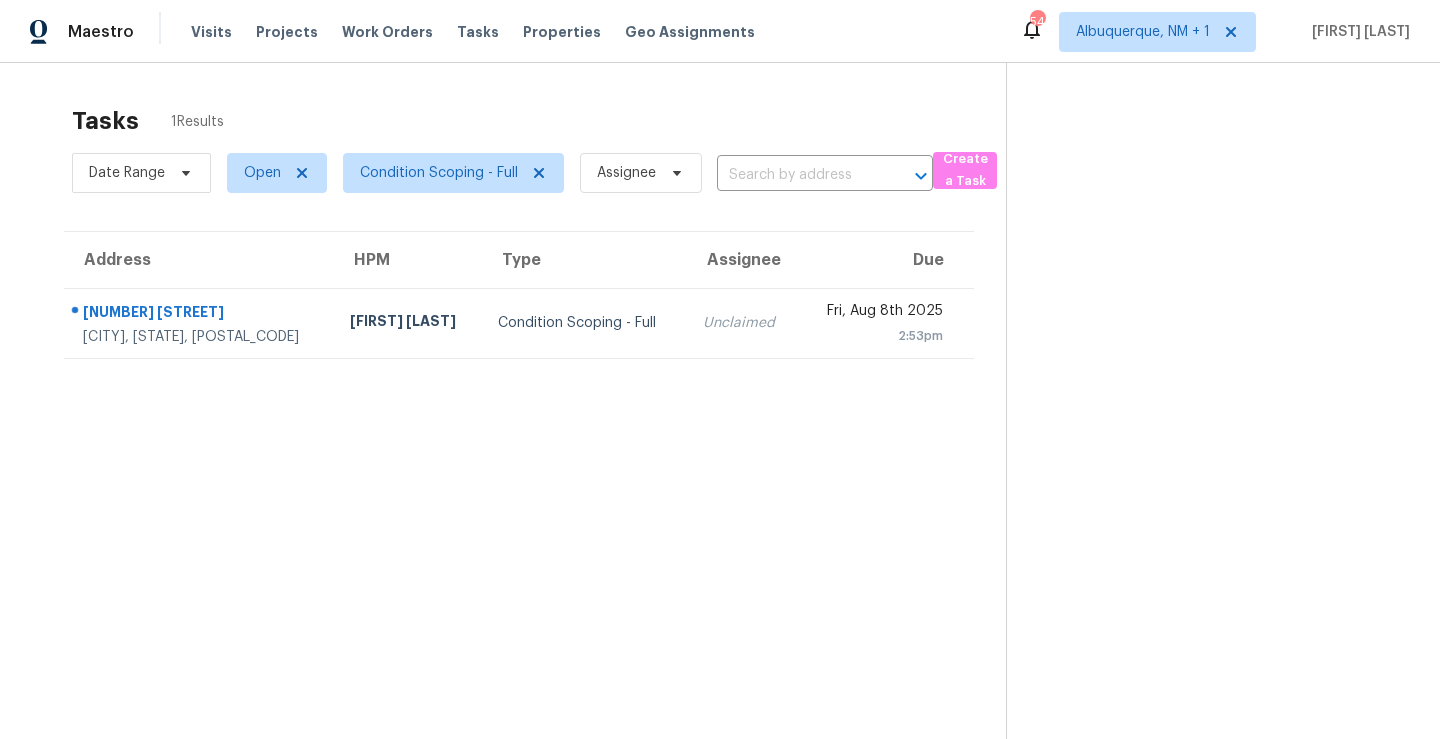 click on "Tasks 1  Results Date Range Open Condition Scoping - Full Assignee ​ Create a Task Address HPM Type Assignee Due [NUMBER] [STREET]   [CITY], [STATE], [POSTAL_CODE] [FIRST] [LAST] Condition Scoping - Full Unclaimed [DATE] [TIME]" at bounding box center [519, 448] 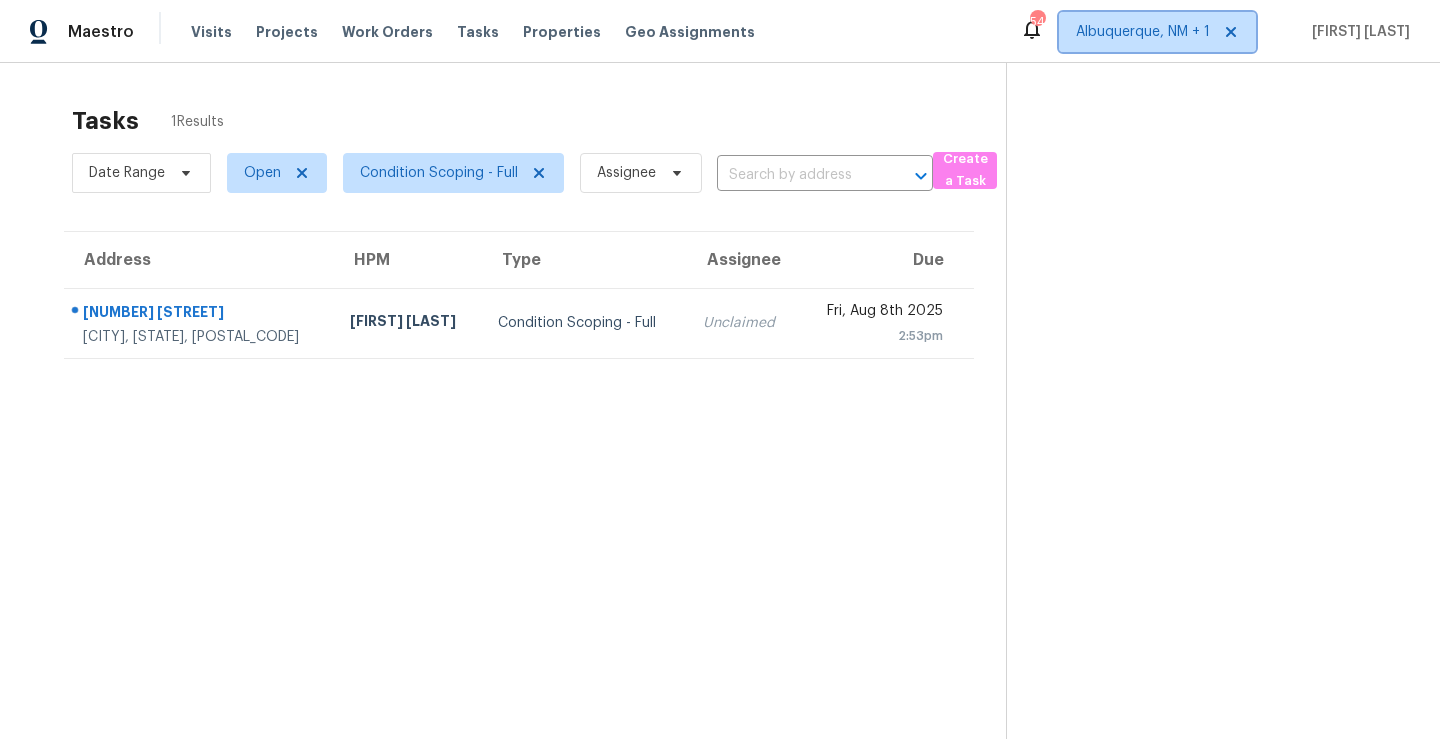 click on "Albuquerque, NM + 1" at bounding box center (1143, 32) 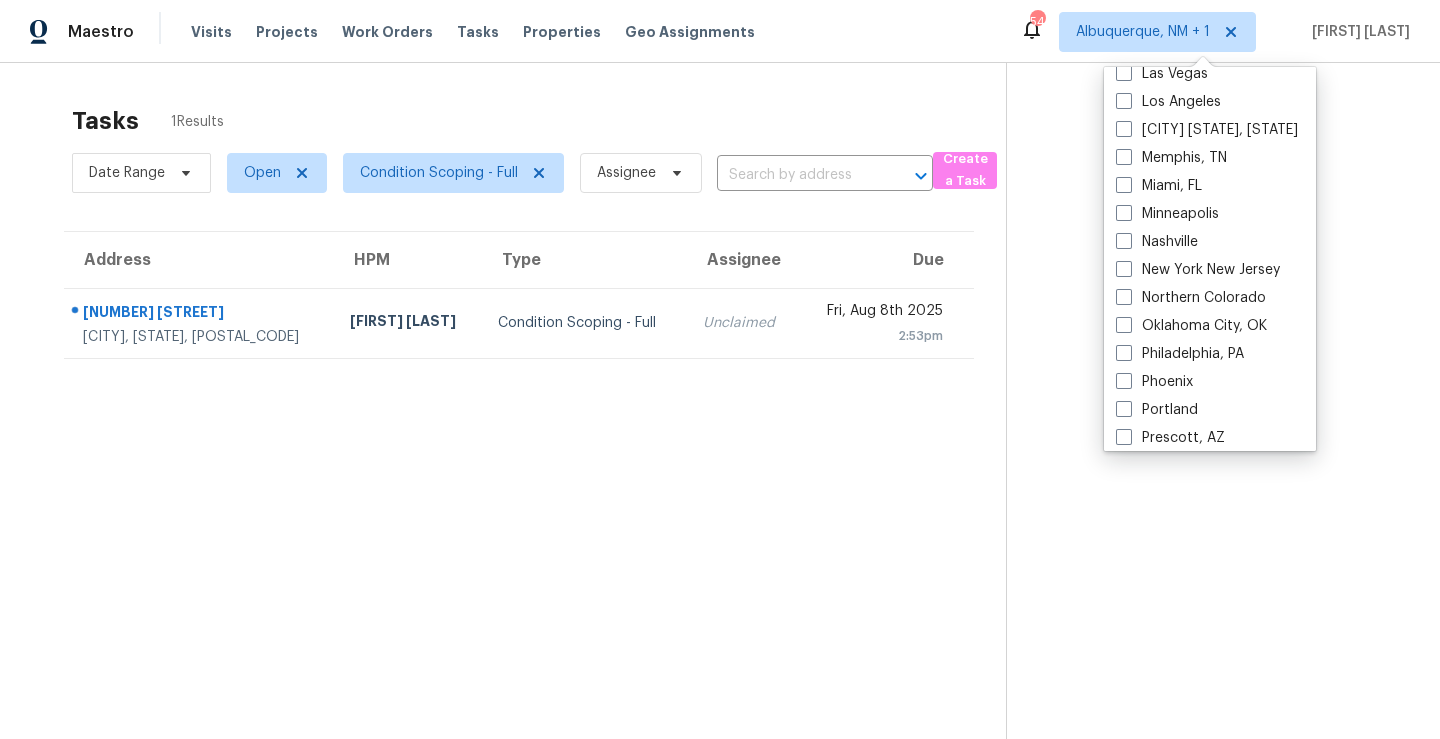 scroll, scrollTop: 873, scrollLeft: 0, axis: vertical 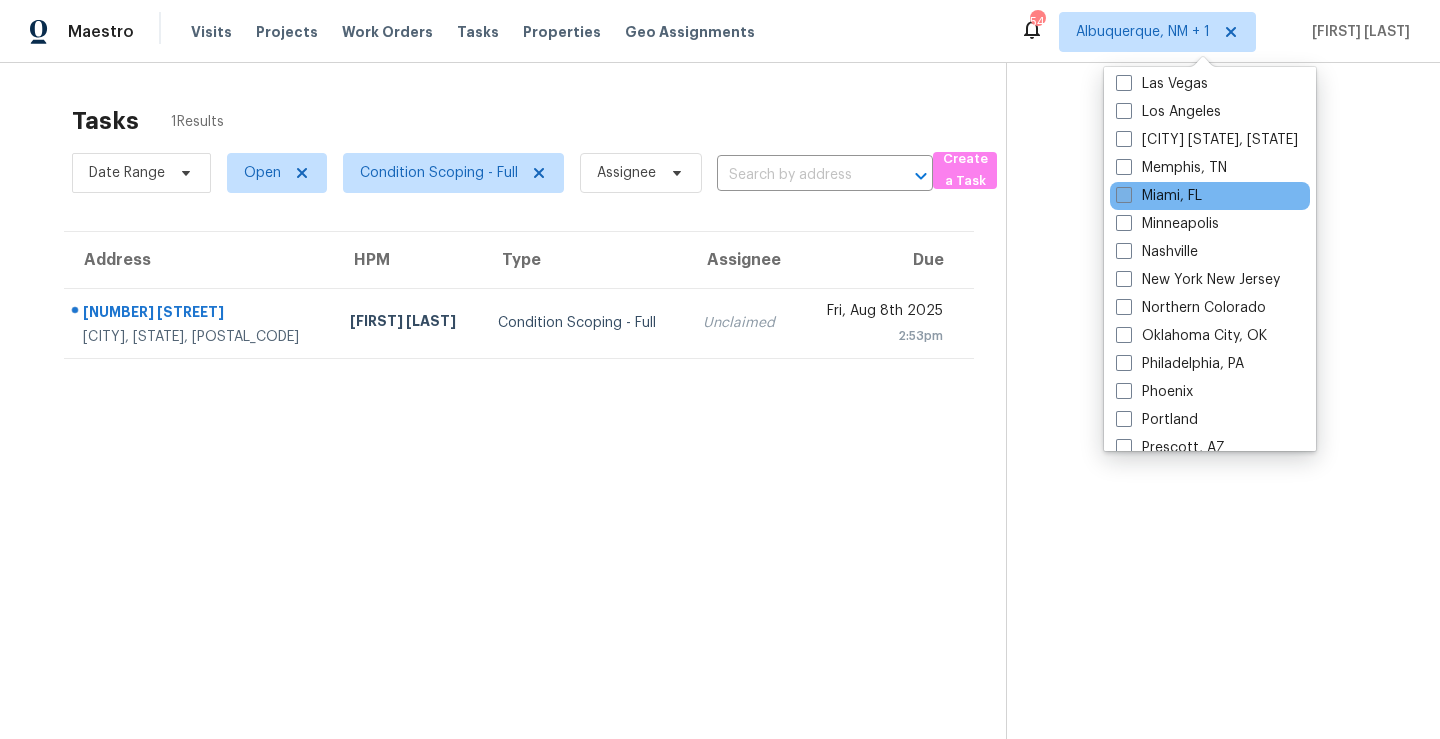 click on "Miami, FL" at bounding box center [1159, 196] 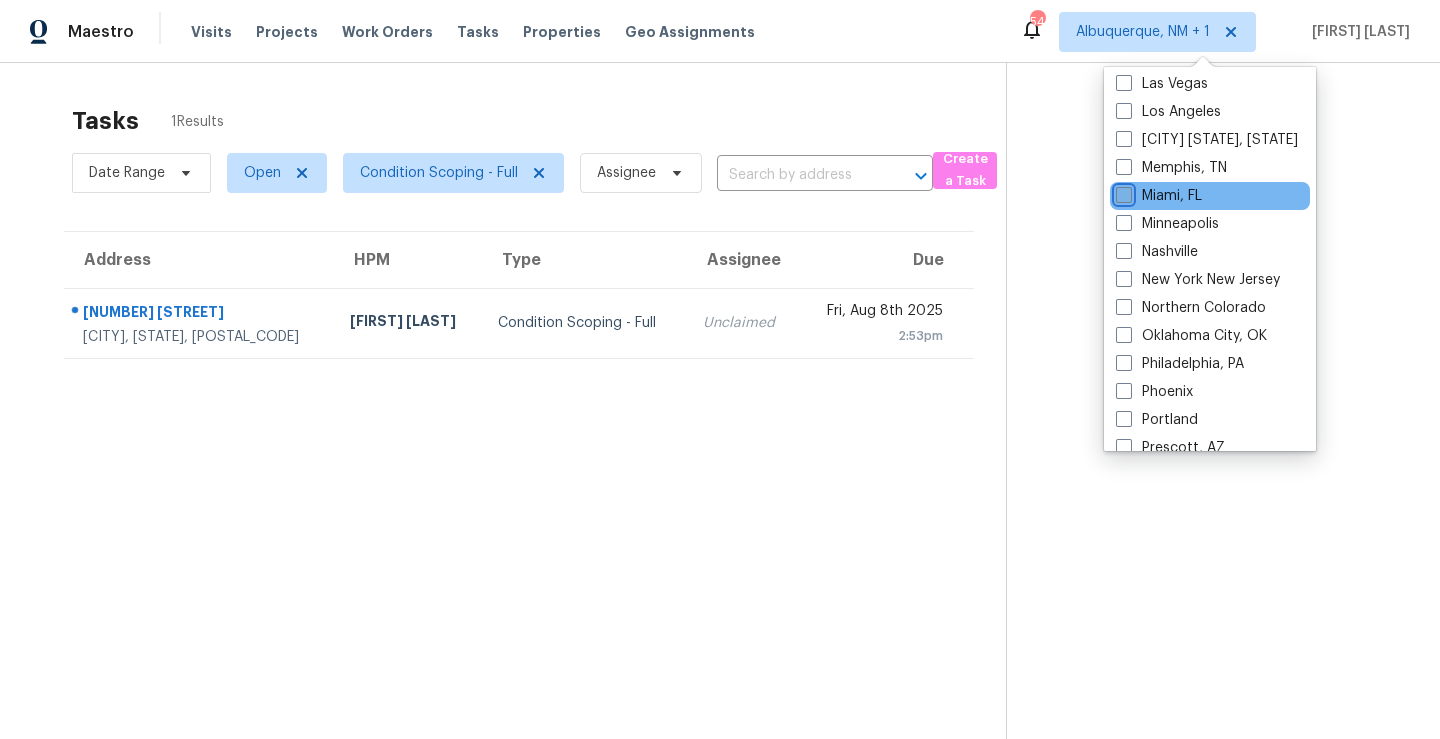 click on "Miami, FL" at bounding box center (1122, 192) 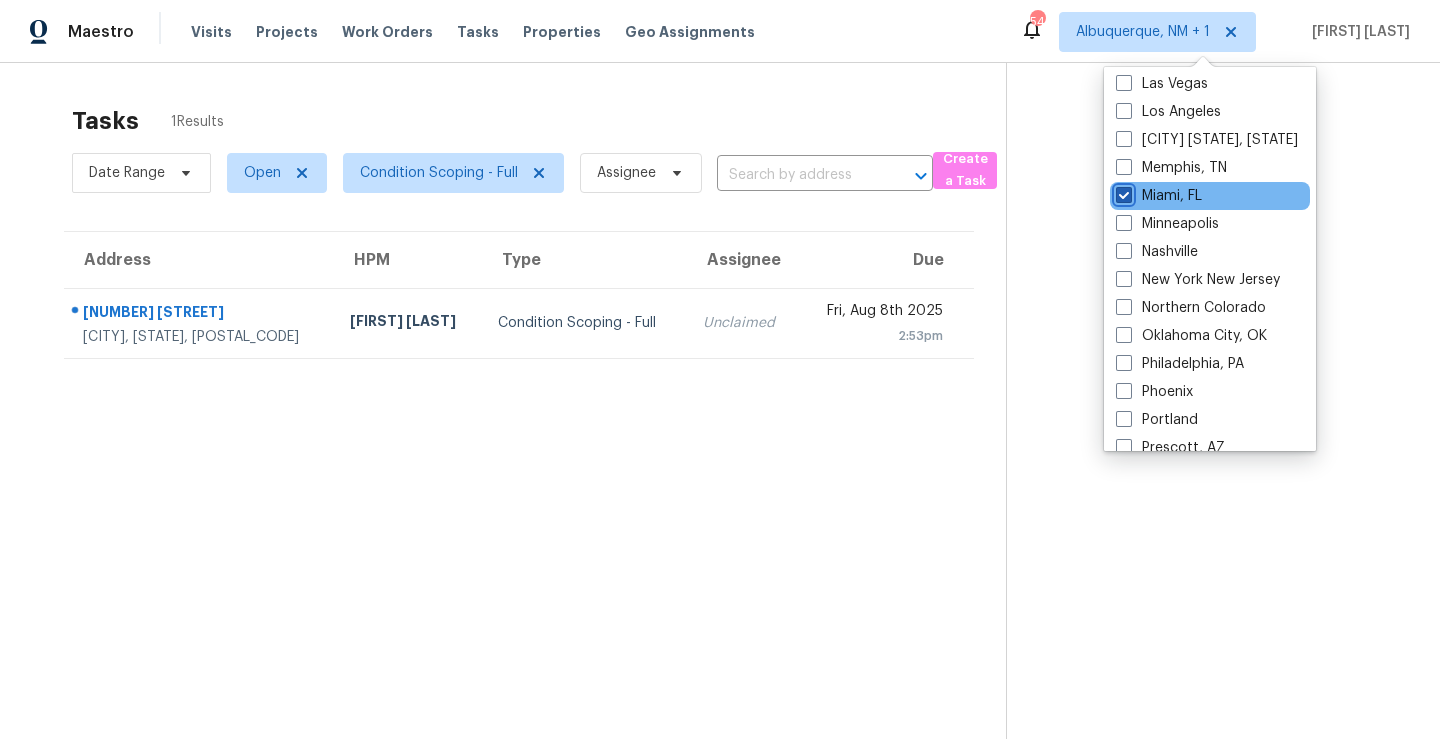 checkbox on "true" 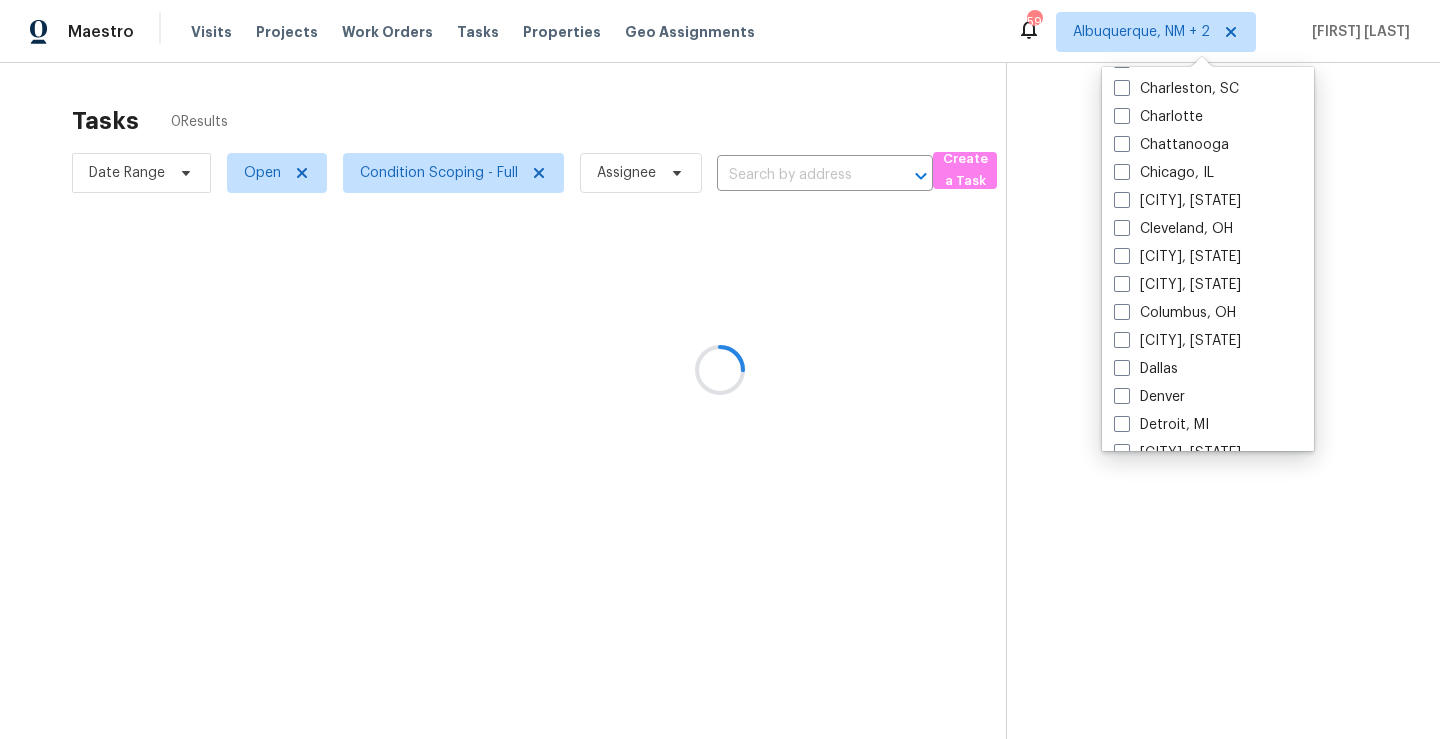 scroll, scrollTop: 0, scrollLeft: 0, axis: both 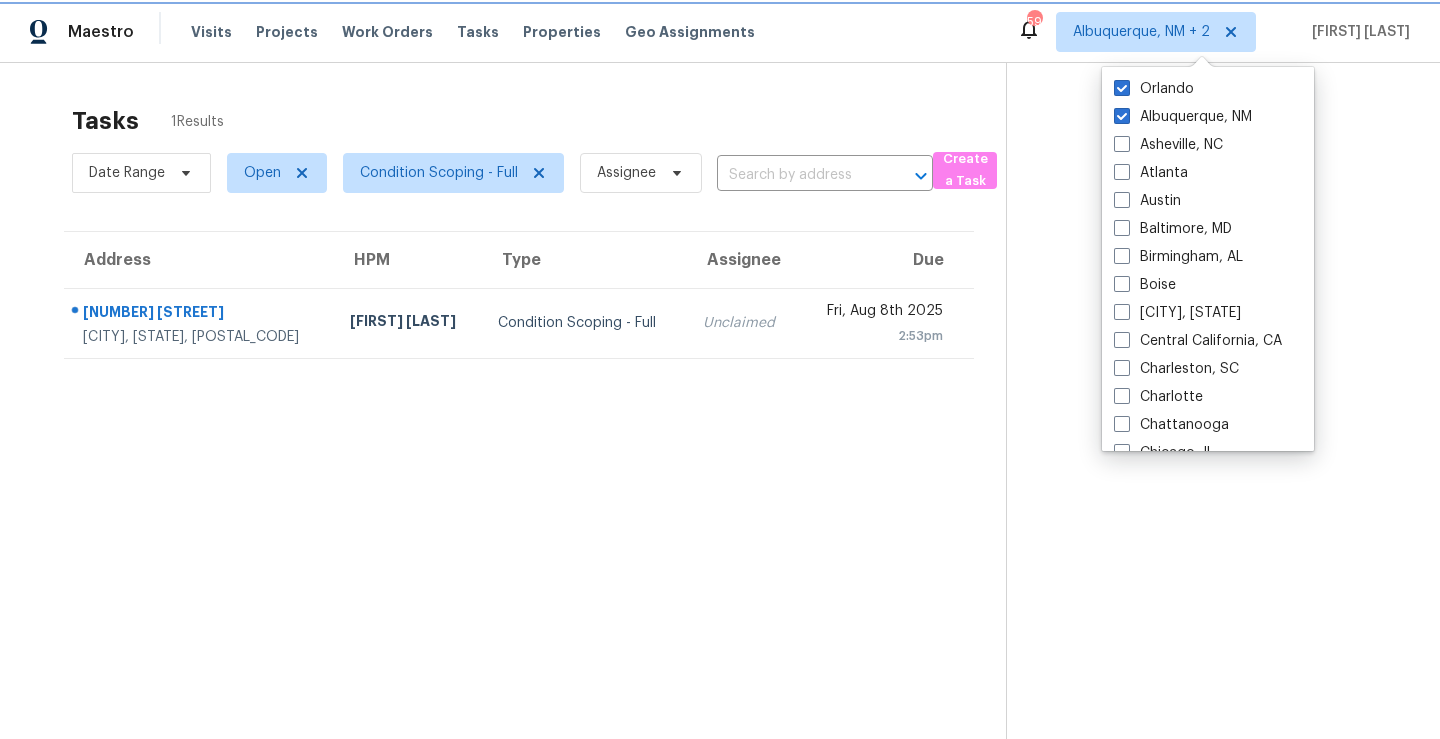 click 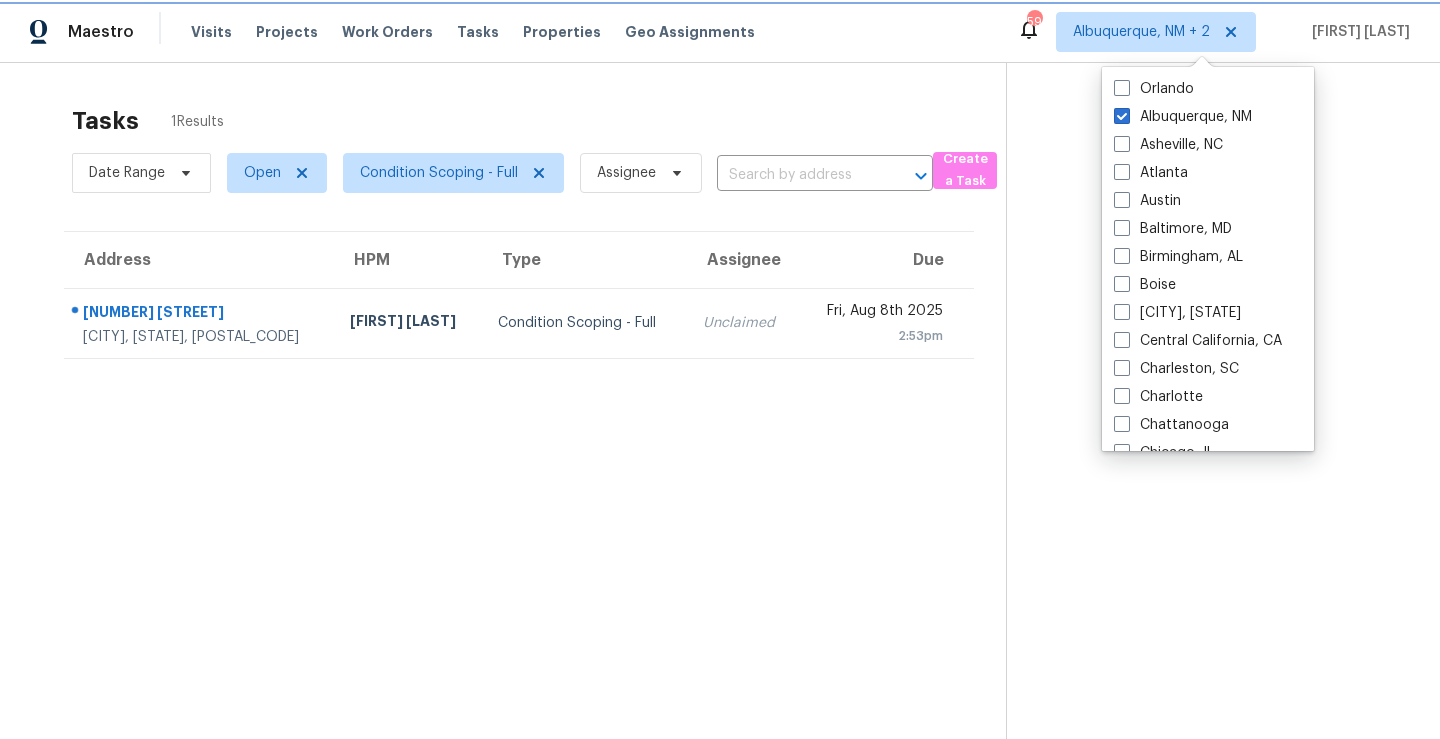 checkbox on "false" 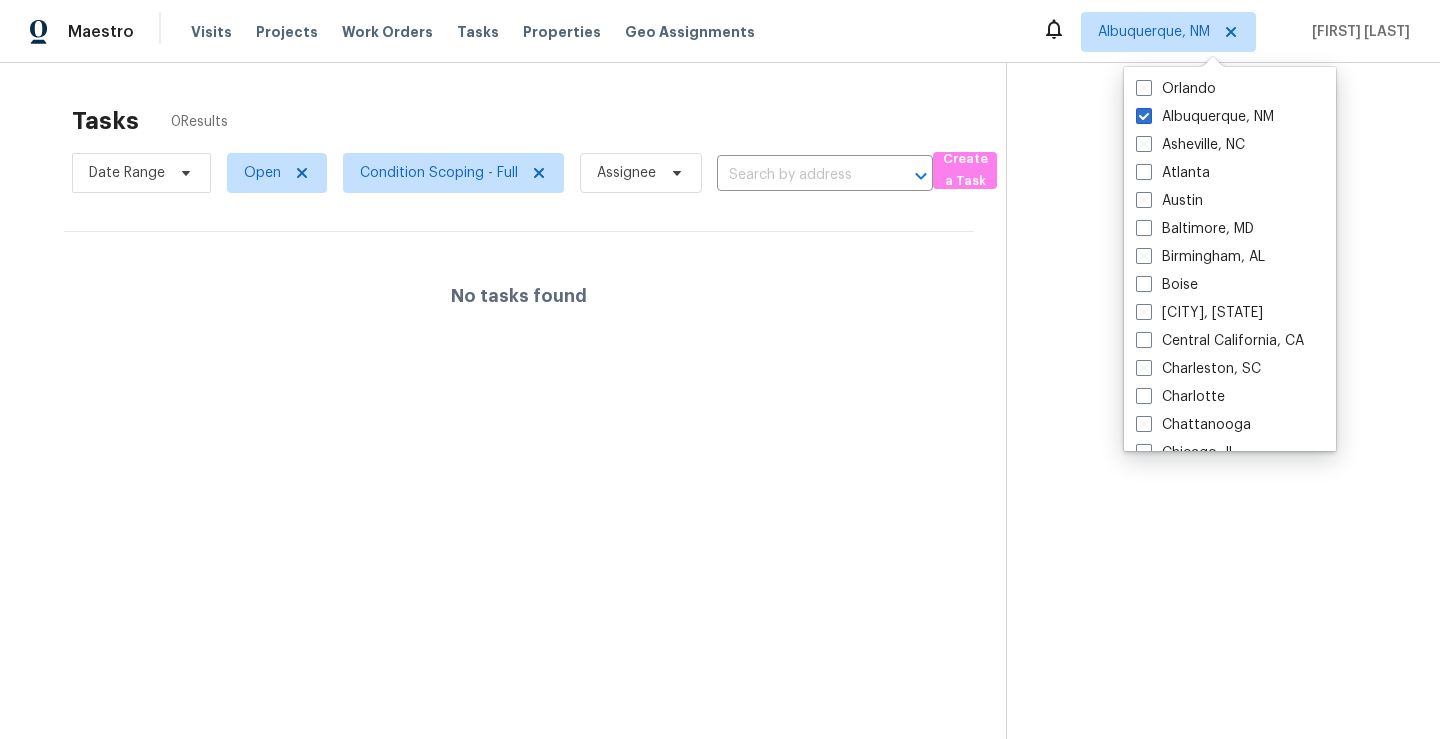 click on "Tasks 0  Results Date Range Open Condition Scoping - Full Assignee ​ Create a Task No tasks found" at bounding box center [519, 448] 